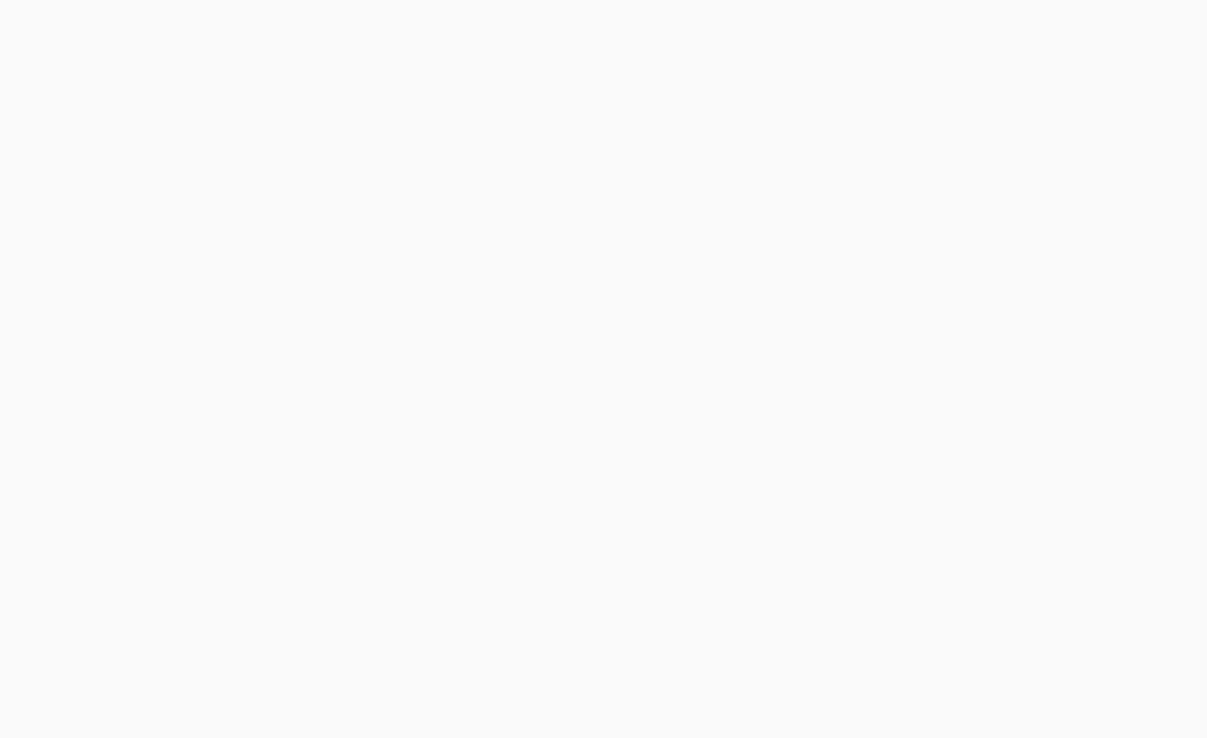 scroll, scrollTop: 0, scrollLeft: 0, axis: both 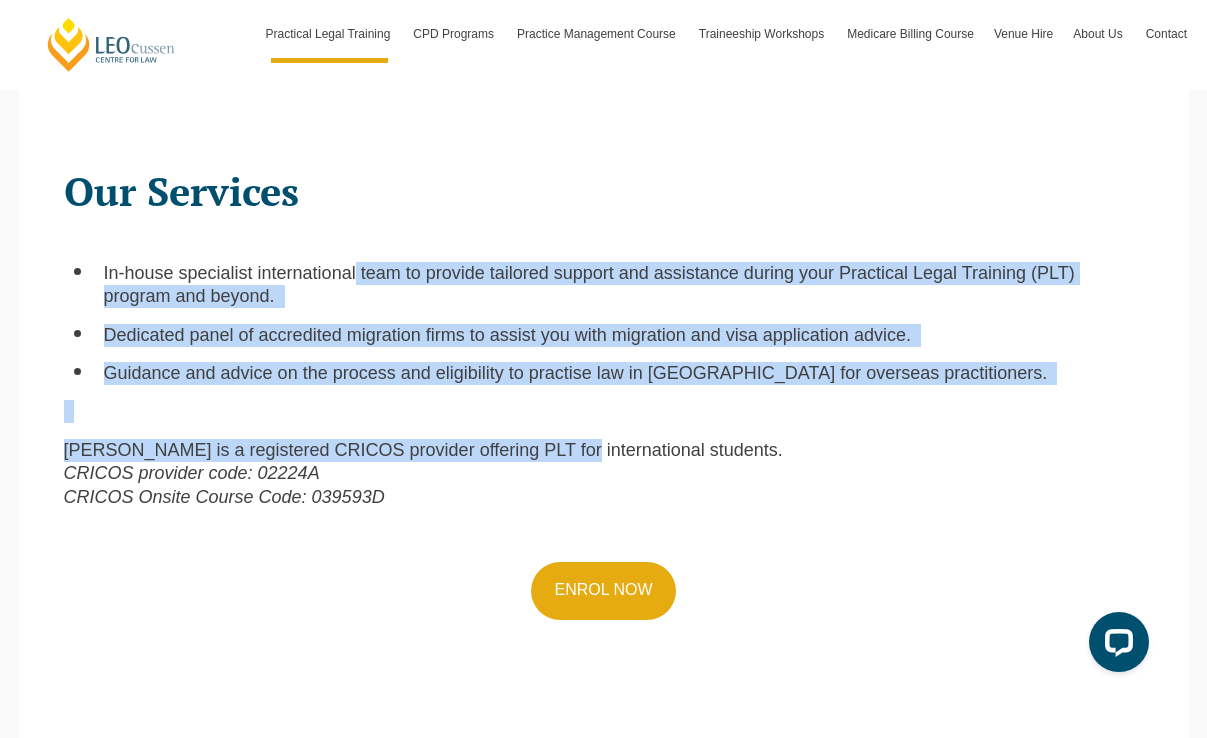 drag, startPoint x: 337, startPoint y: 278, endPoint x: 532, endPoint y: 454, distance: 262.68042 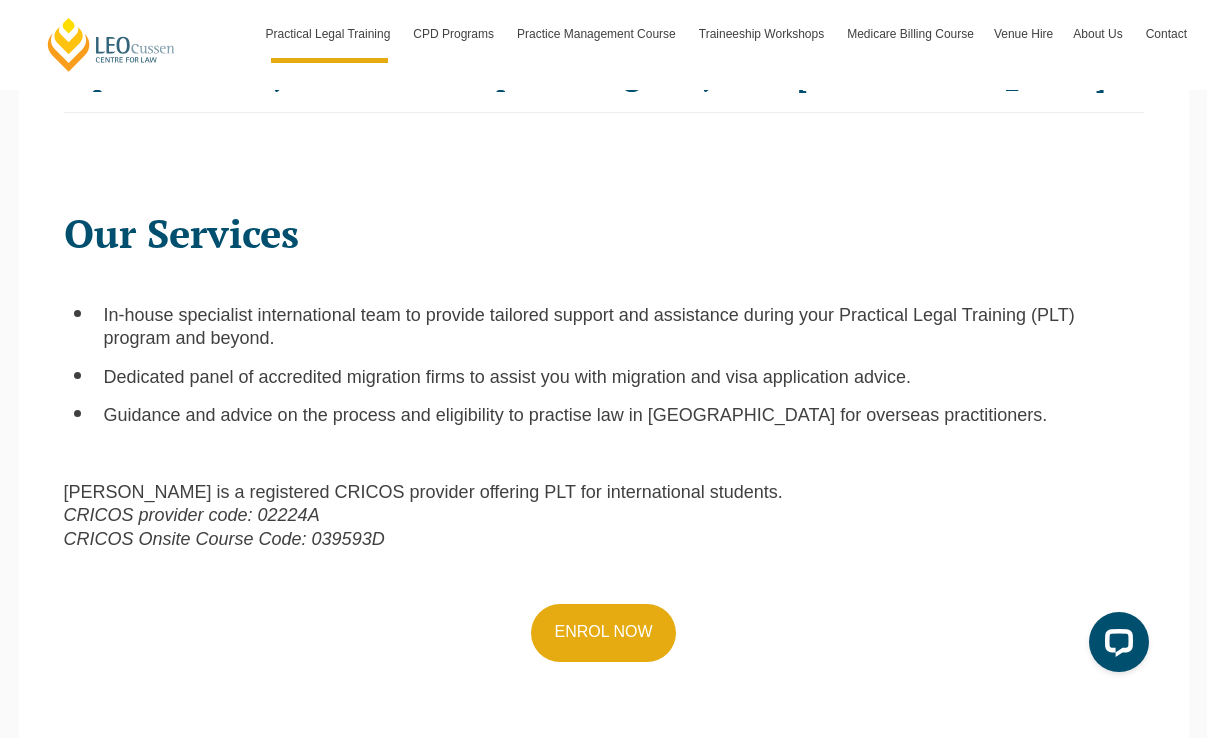 scroll, scrollTop: 525, scrollLeft: 0, axis: vertical 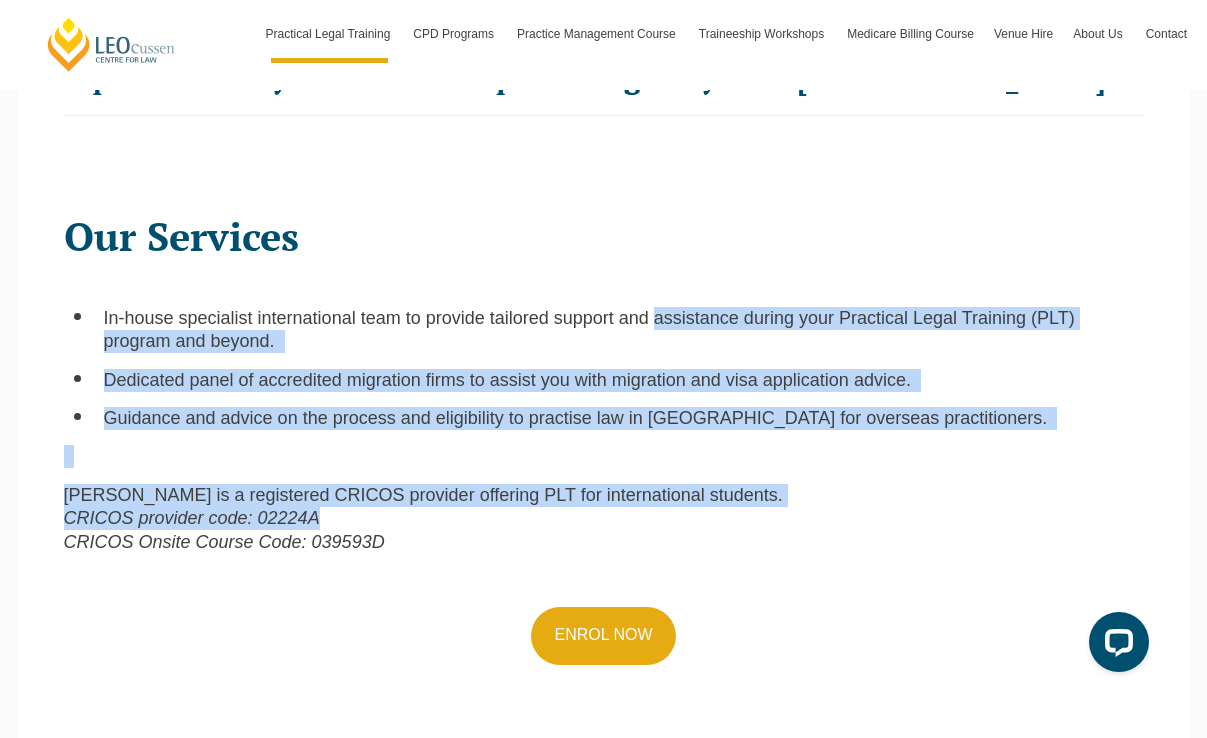 drag, startPoint x: 610, startPoint y: 512, endPoint x: 615, endPoint y: 320, distance: 192.0651 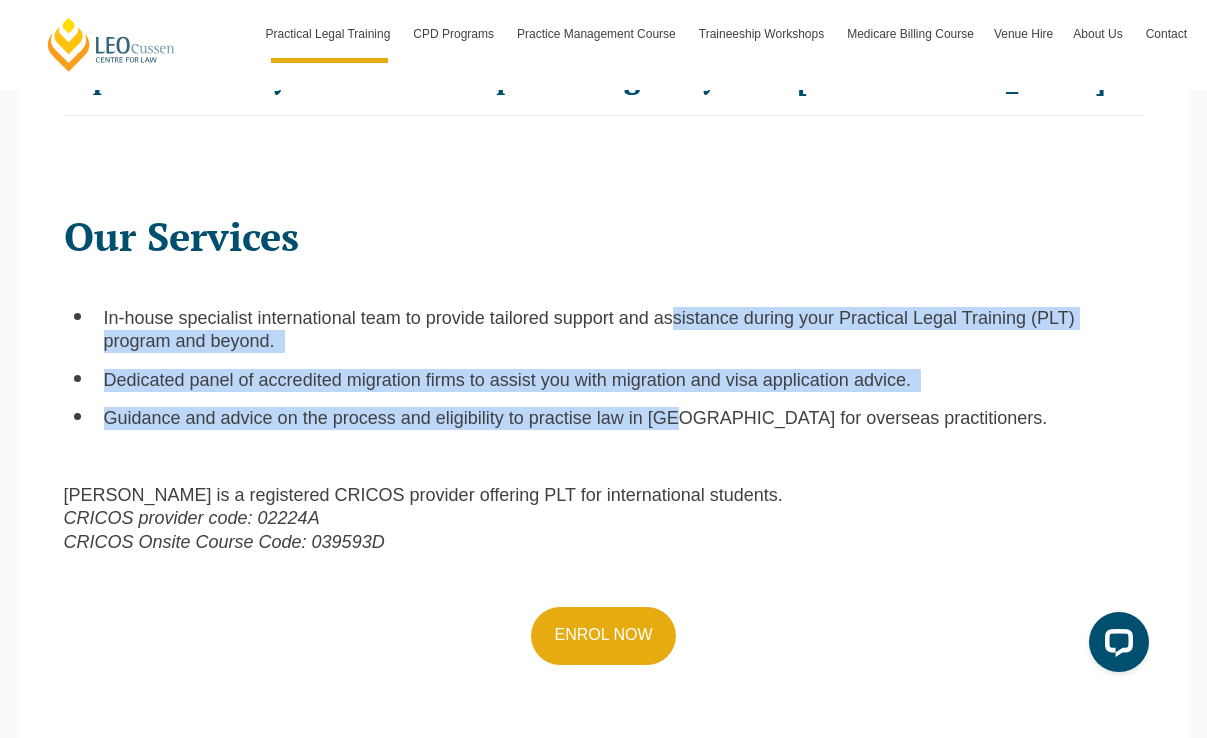 drag, startPoint x: 636, startPoint y: 315, endPoint x: 641, endPoint y: 422, distance: 107.11676 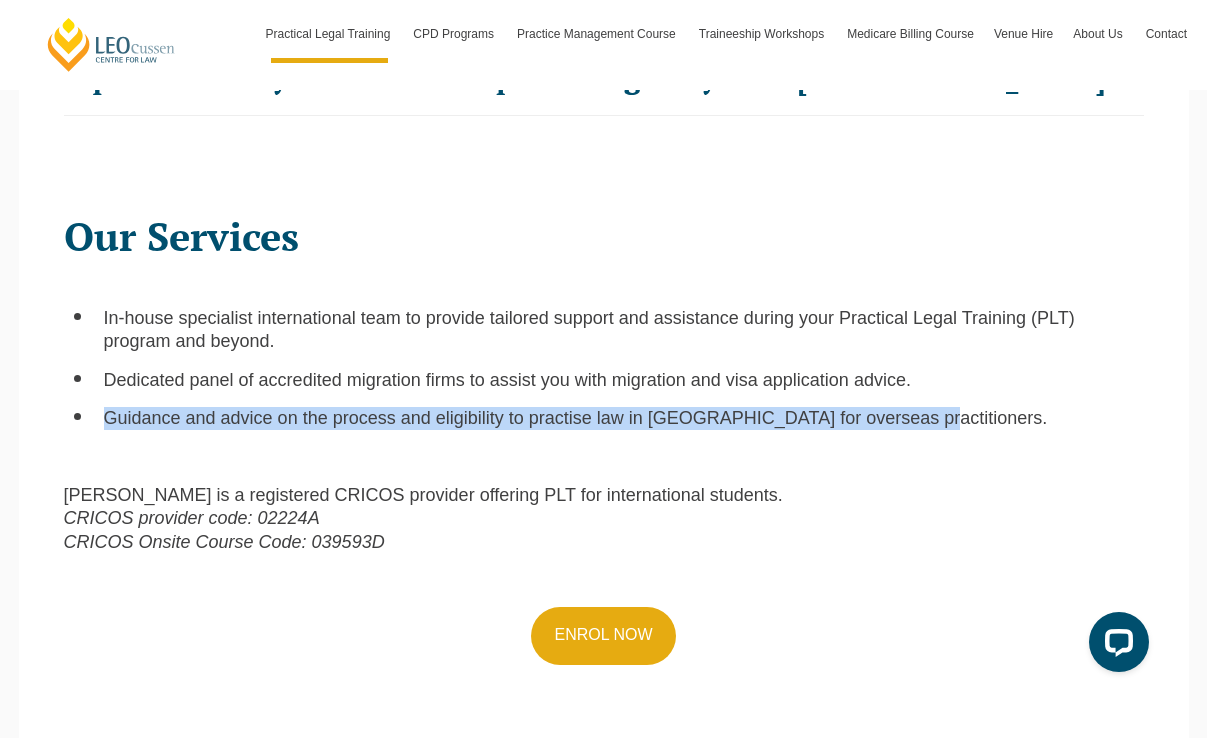 drag, startPoint x: 94, startPoint y: 409, endPoint x: 847, endPoint y: 423, distance: 753.1301 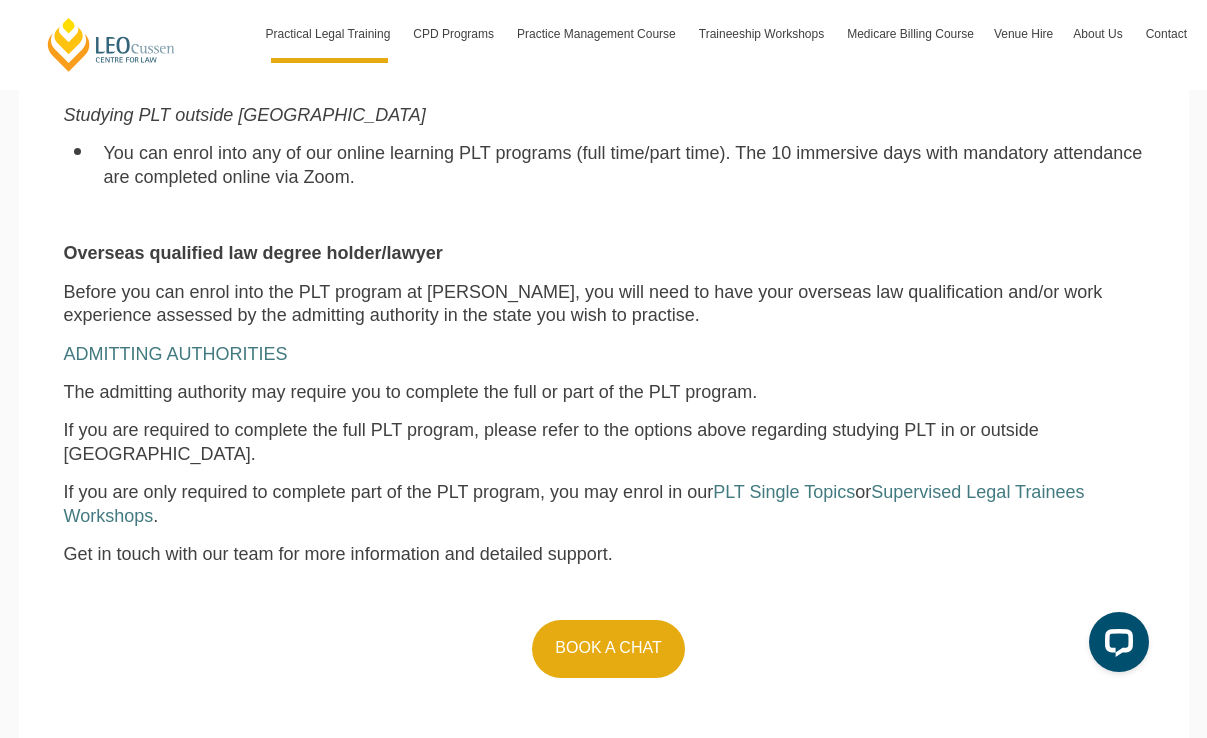scroll, scrollTop: 1382, scrollLeft: 0, axis: vertical 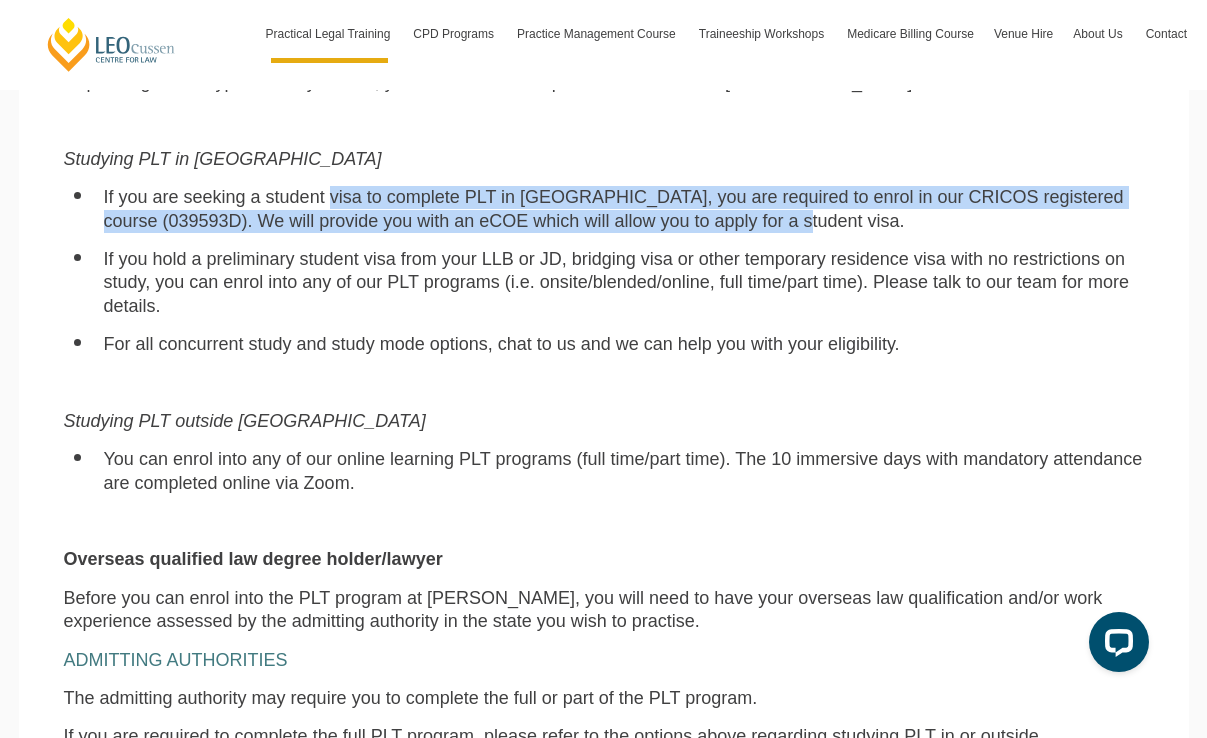 drag, startPoint x: 313, startPoint y: 212, endPoint x: 626, endPoint y: 219, distance: 313.07828 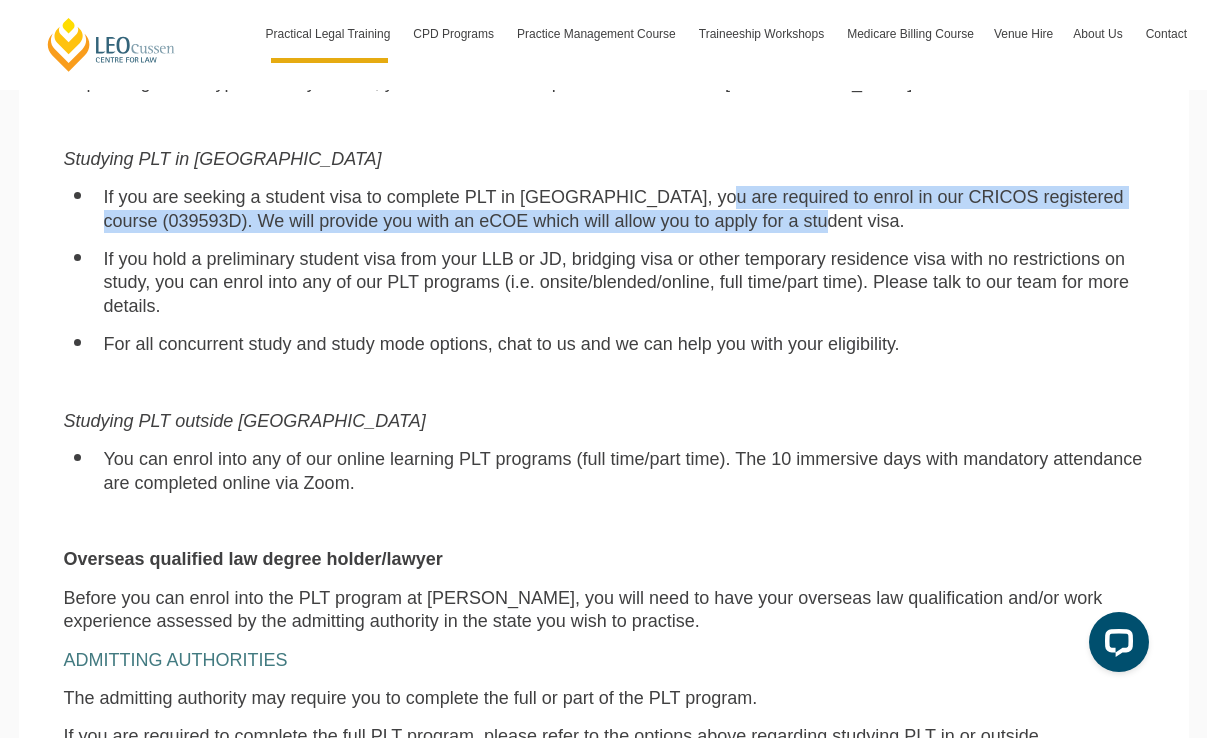 drag, startPoint x: 635, startPoint y: 224, endPoint x: 634, endPoint y: 196, distance: 28.01785 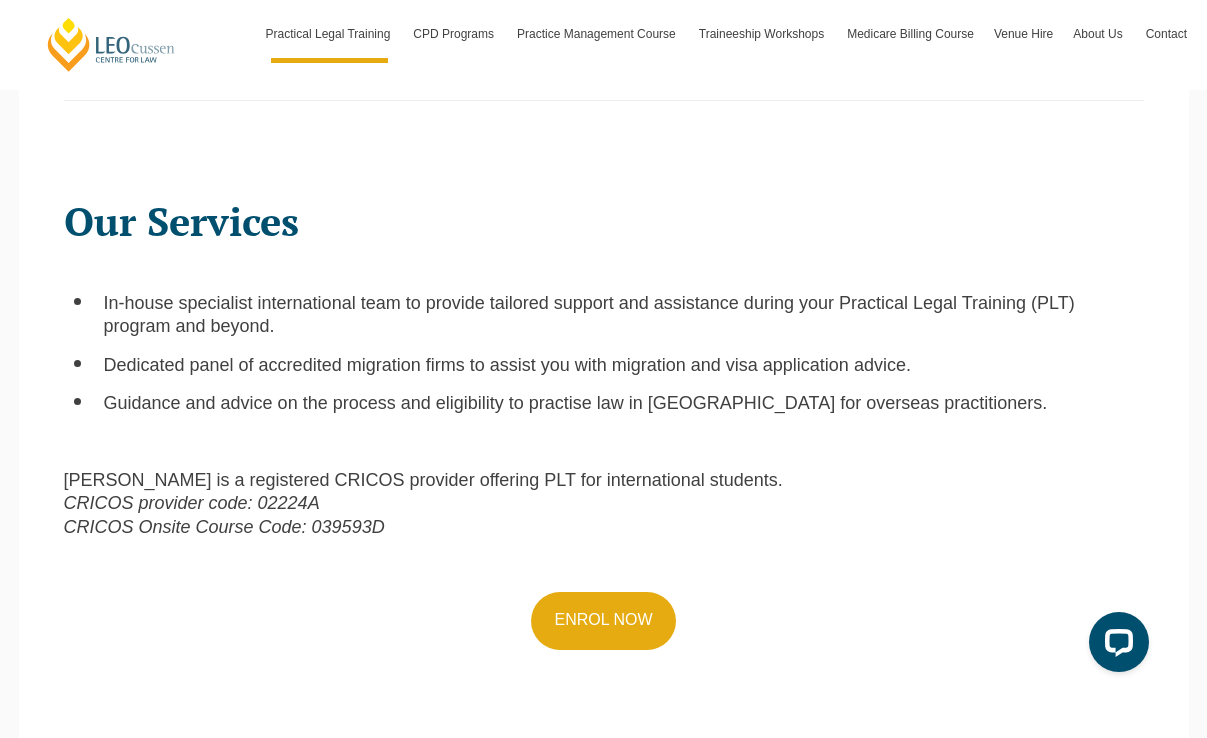 scroll, scrollTop: 553, scrollLeft: 0, axis: vertical 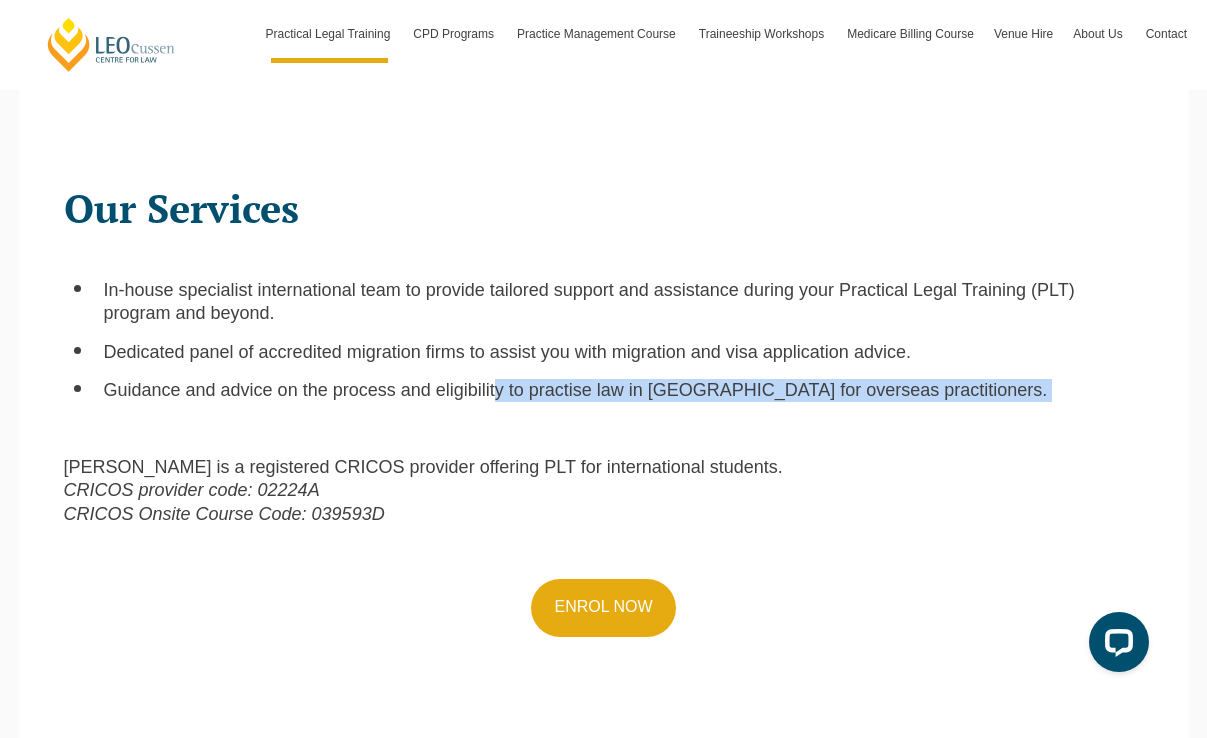 drag, startPoint x: 474, startPoint y: 391, endPoint x: 932, endPoint y: 390, distance: 458.0011 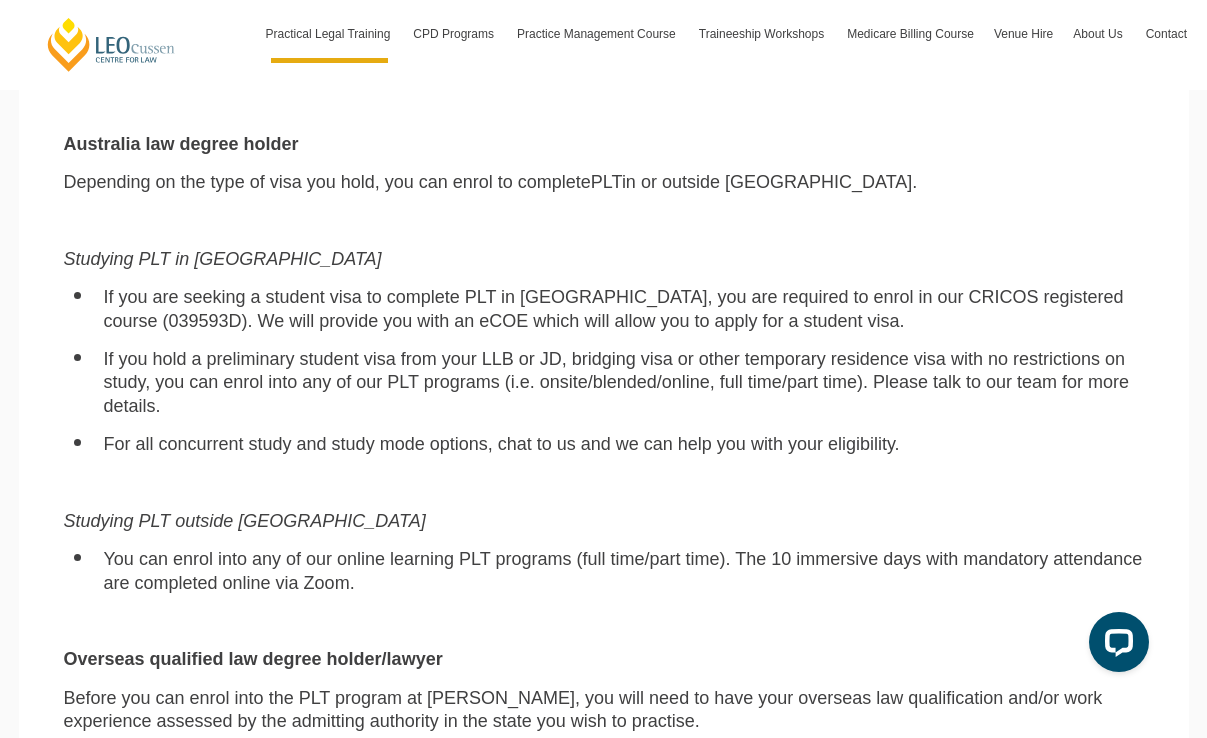 scroll, scrollTop: 1339, scrollLeft: 0, axis: vertical 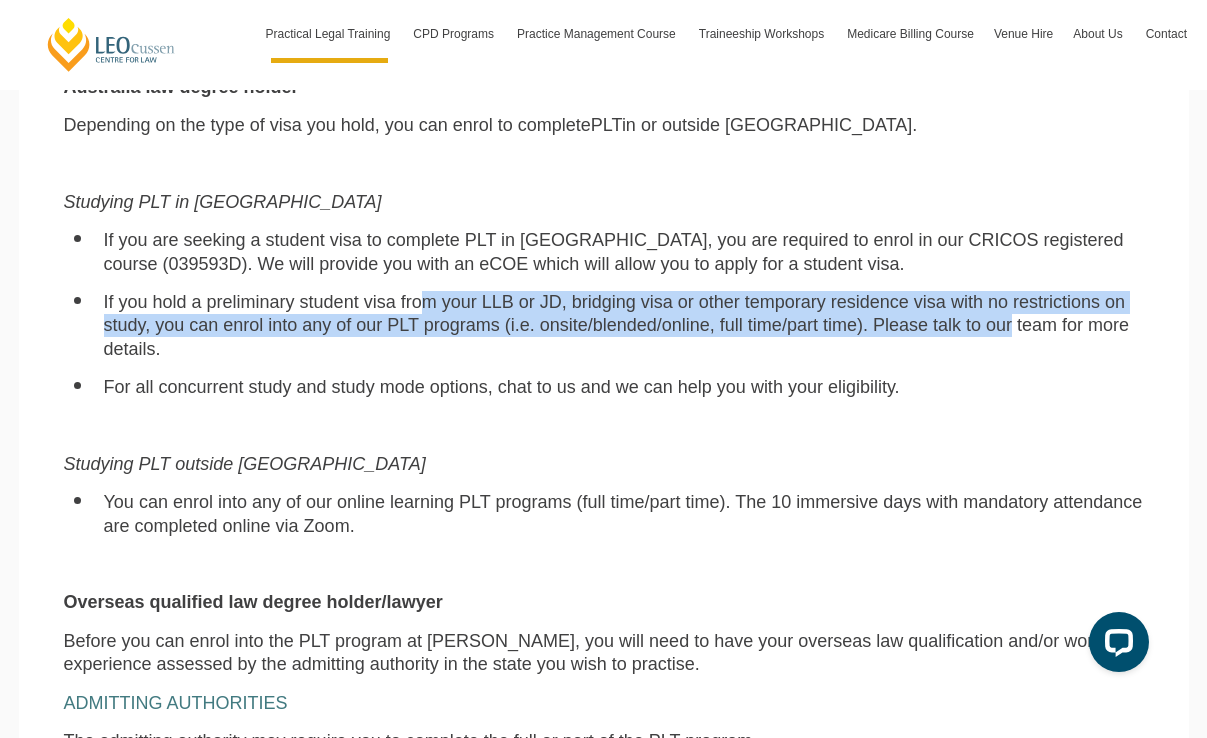 drag, startPoint x: 403, startPoint y: 313, endPoint x: 904, endPoint y: 344, distance: 501.95816 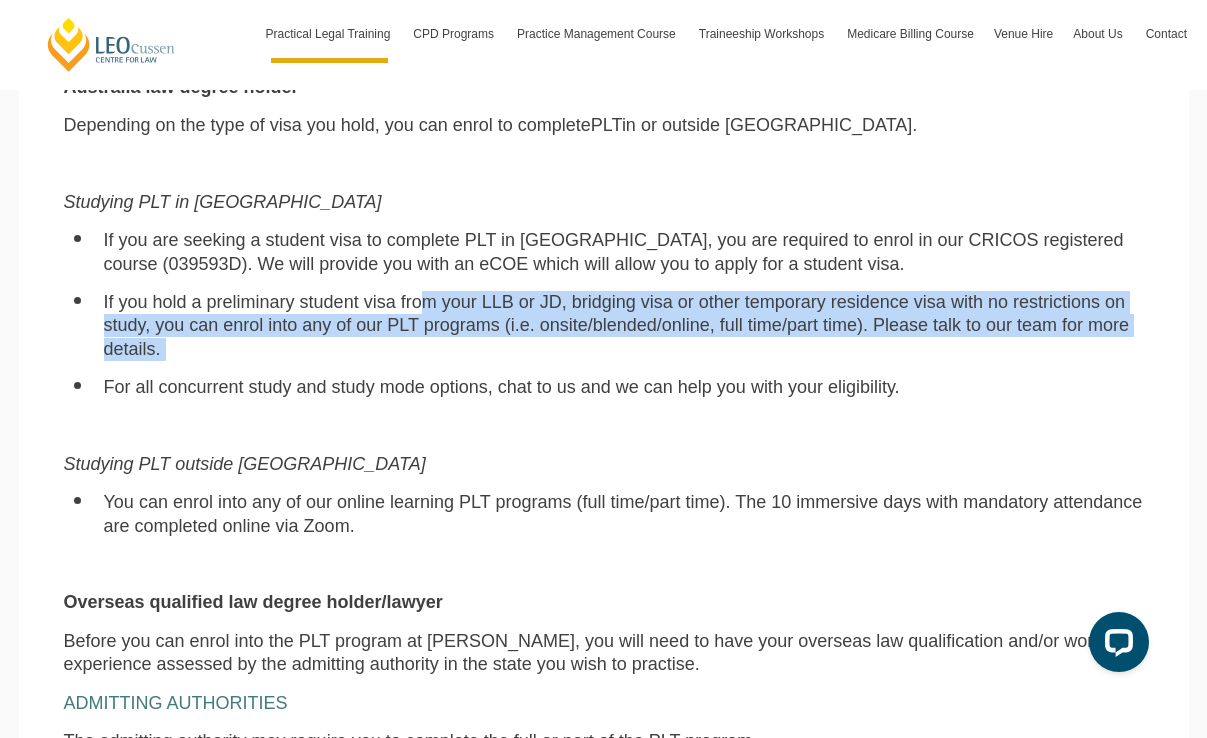 click on "Eligibility for PLT at Leo Cussen       Australia law degree holder      Depending on the type of visa you hold, y ou can enrol to complete  PLT  in or outside Australia.       Studying PLT in Australia        If you are seeking a student visa to complete PLT in Australia, you are required to enrol in our CRICOS registered course (039593D). We will provide you with an eCOE which will allow you to apply for a student visa.          If you hold a preliminary student visa from your LLB or JD, bridging visa or other temporary residence visa with no restrictions on study, you can enrol into any of our PLT programs (i.e. onsite/blended/online, full time/part time). Please talk to our team for more details.          For all concurrent study and study mode options, chat to us and we can help you with your eligibility.            Studying PLT outside Australia                  Overseas qualified law degree holder/lawyer       ADMITTING AUTHORITIES             PLT Single Topics  or  ." at bounding box center [604, 502] 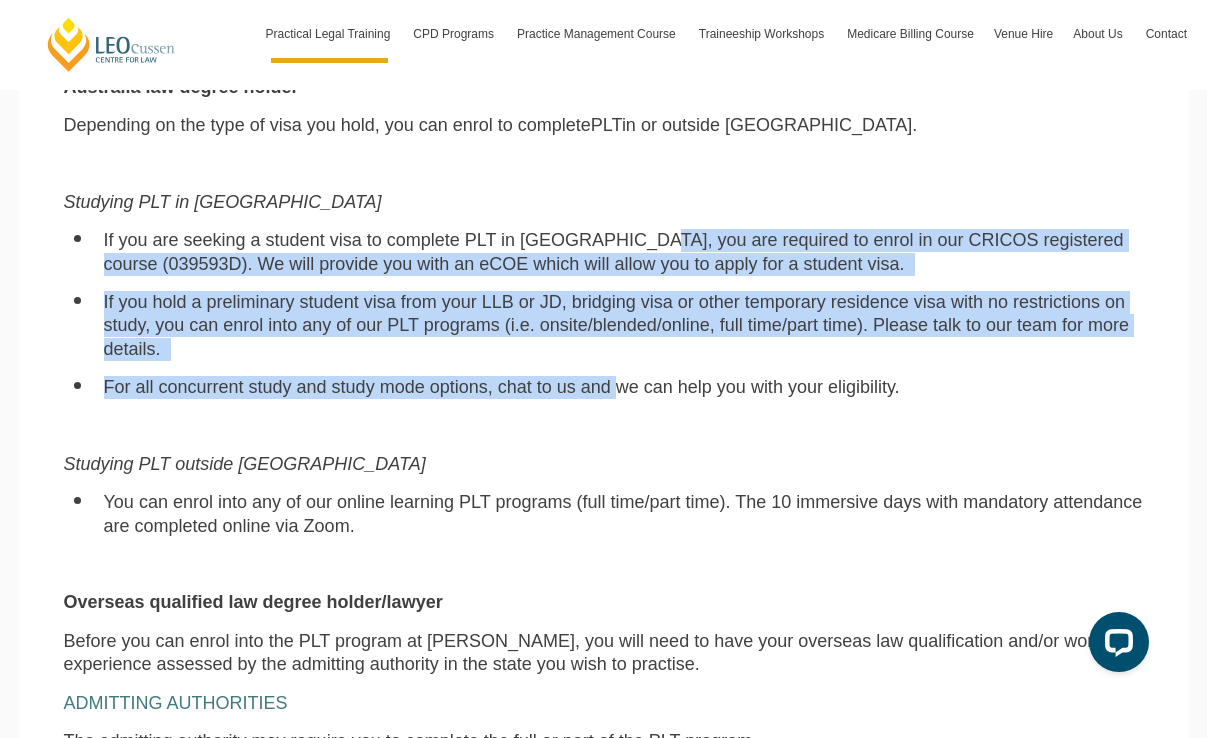 drag, startPoint x: 591, startPoint y: 365, endPoint x: 588, endPoint y: 233, distance: 132.03409 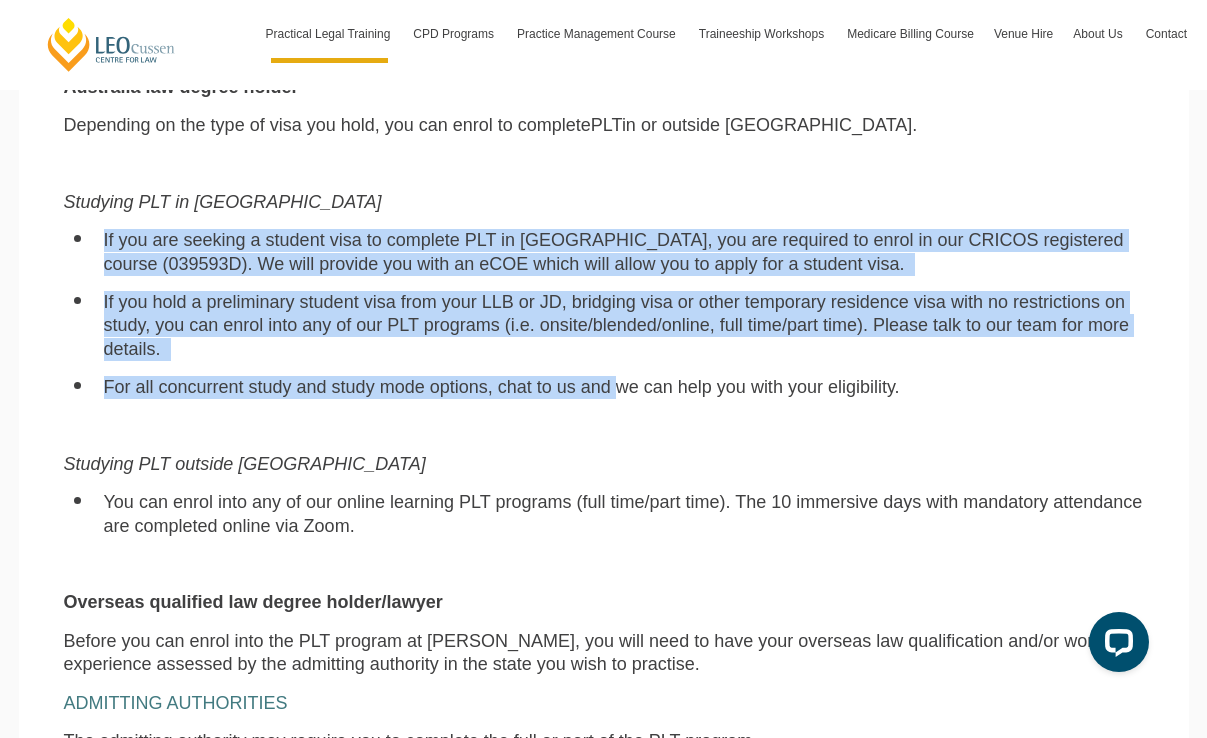 click on "If you are seeking a student visa to complete PLT in Australia, you are required to enrol in our CRICOS registered course (039593D). We will provide you with an eCOE which will allow you to apply for a student visa." at bounding box center [614, 251] 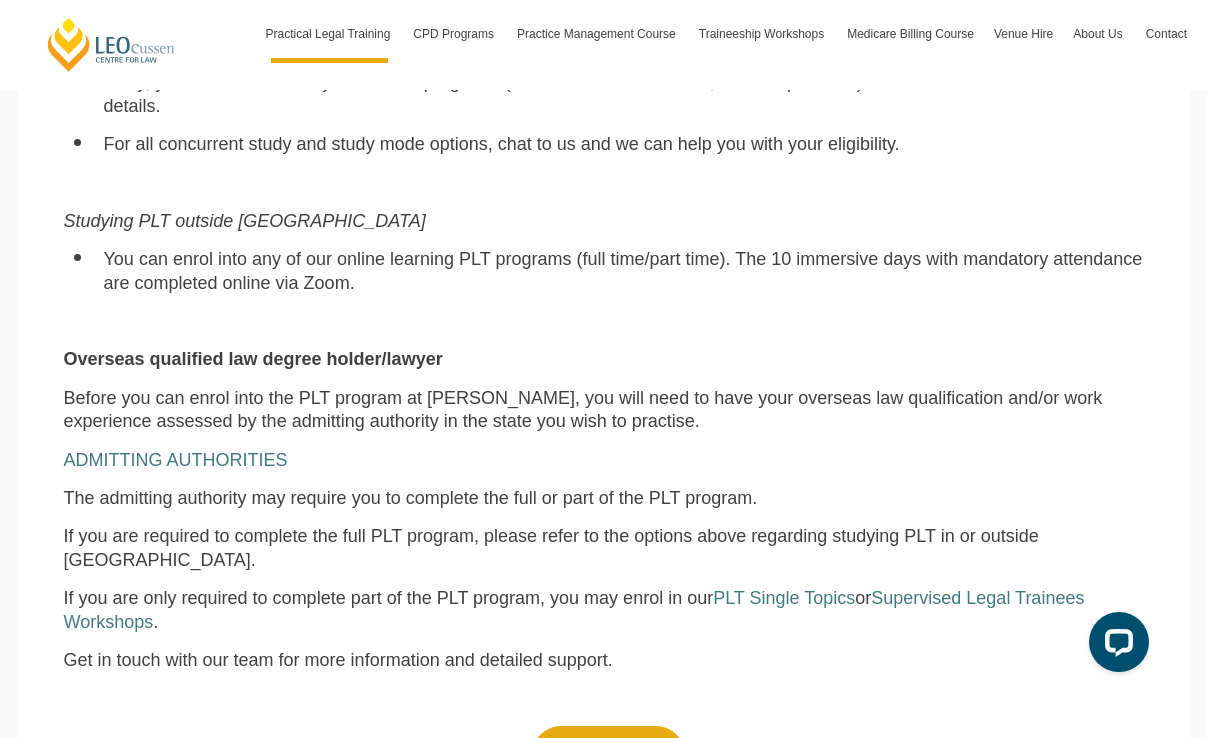 scroll, scrollTop: 1583, scrollLeft: 0, axis: vertical 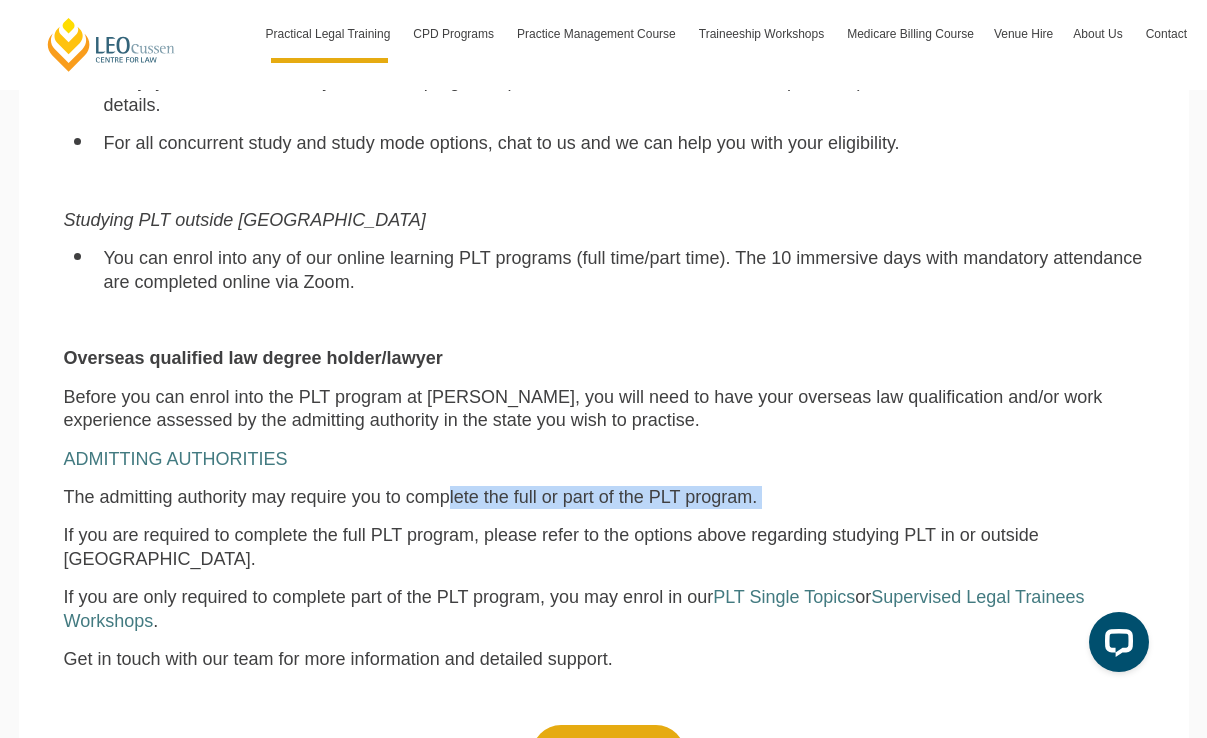 drag, startPoint x: 421, startPoint y: 476, endPoint x: 722, endPoint y: 482, distance: 301.05978 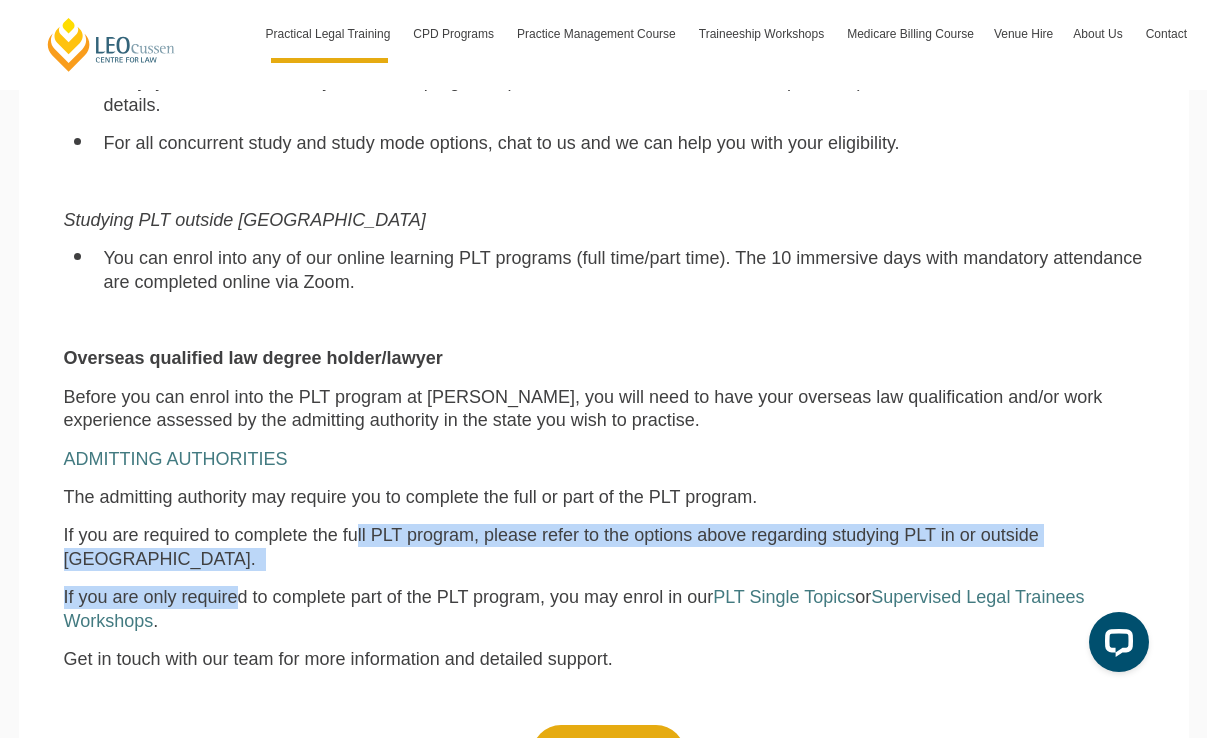 drag, startPoint x: 219, startPoint y: 545, endPoint x: 330, endPoint y: 509, distance: 116.6919 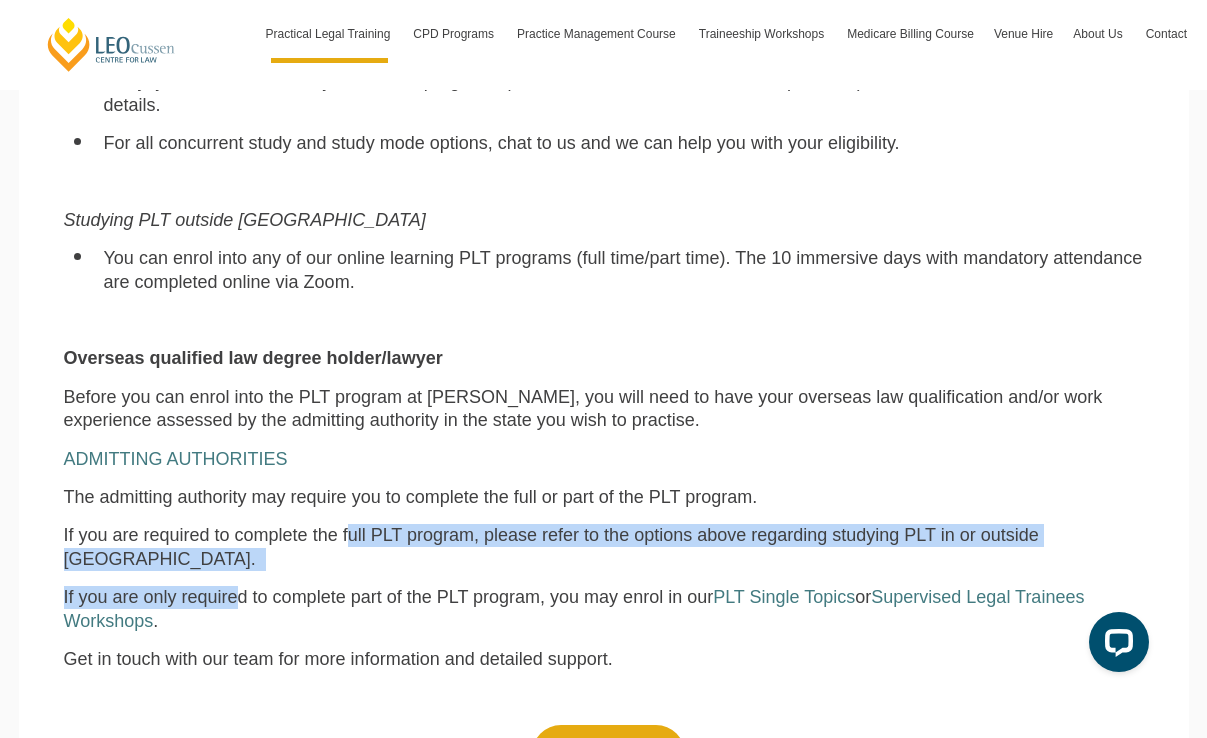 click on "If you are required to complete the full PLT program, please refer to the options above regarding studying PLT in or outside Australia." at bounding box center (551, 546) 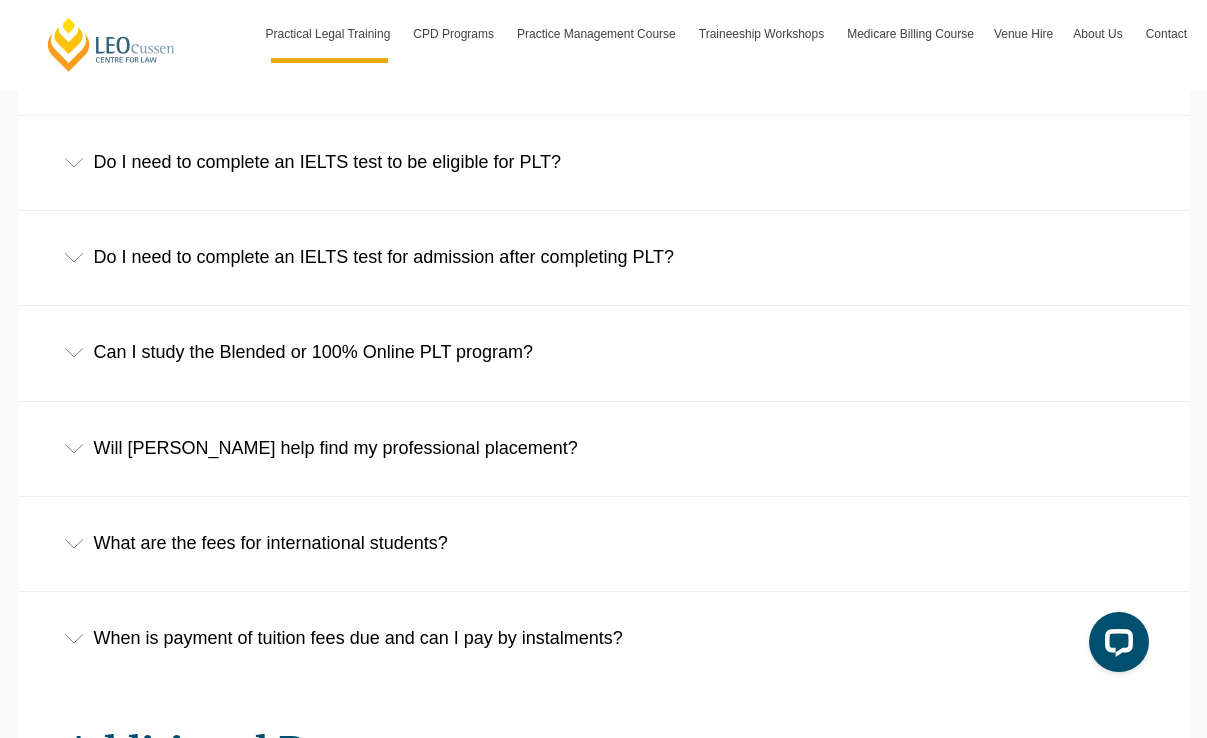 scroll, scrollTop: 3603, scrollLeft: 0, axis: vertical 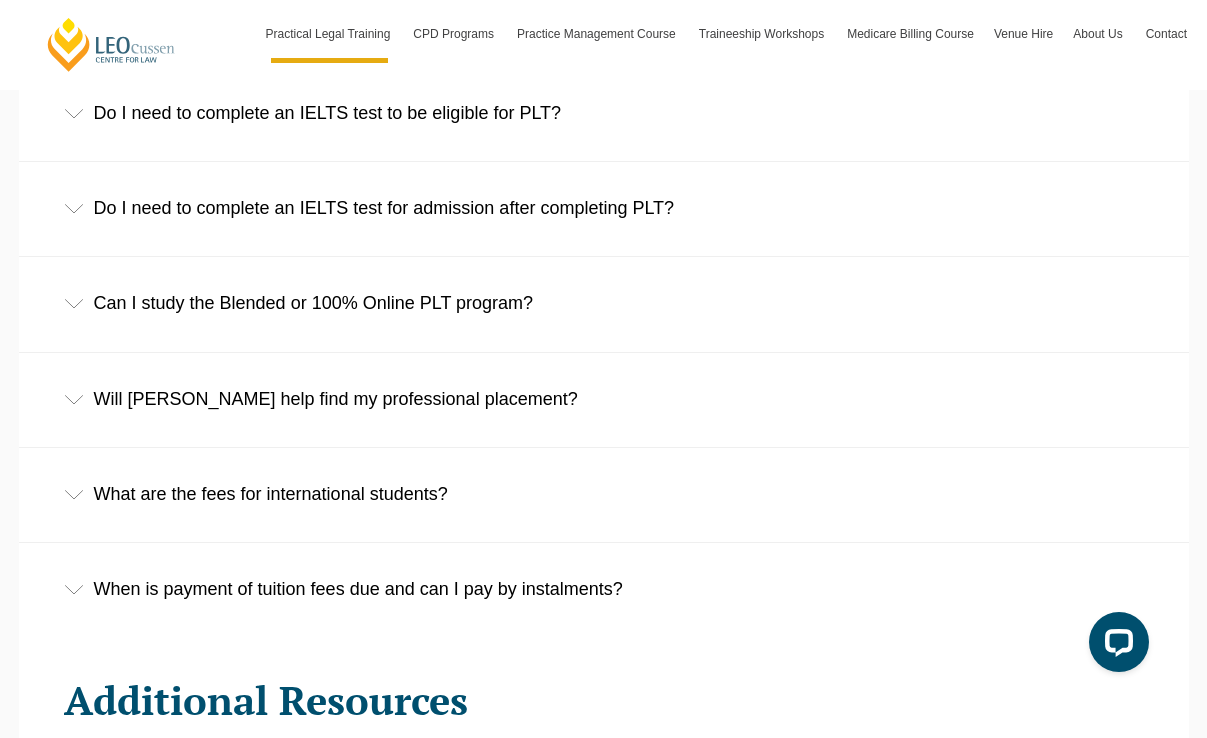 click on "What are the fees for international students?" at bounding box center [604, 494] 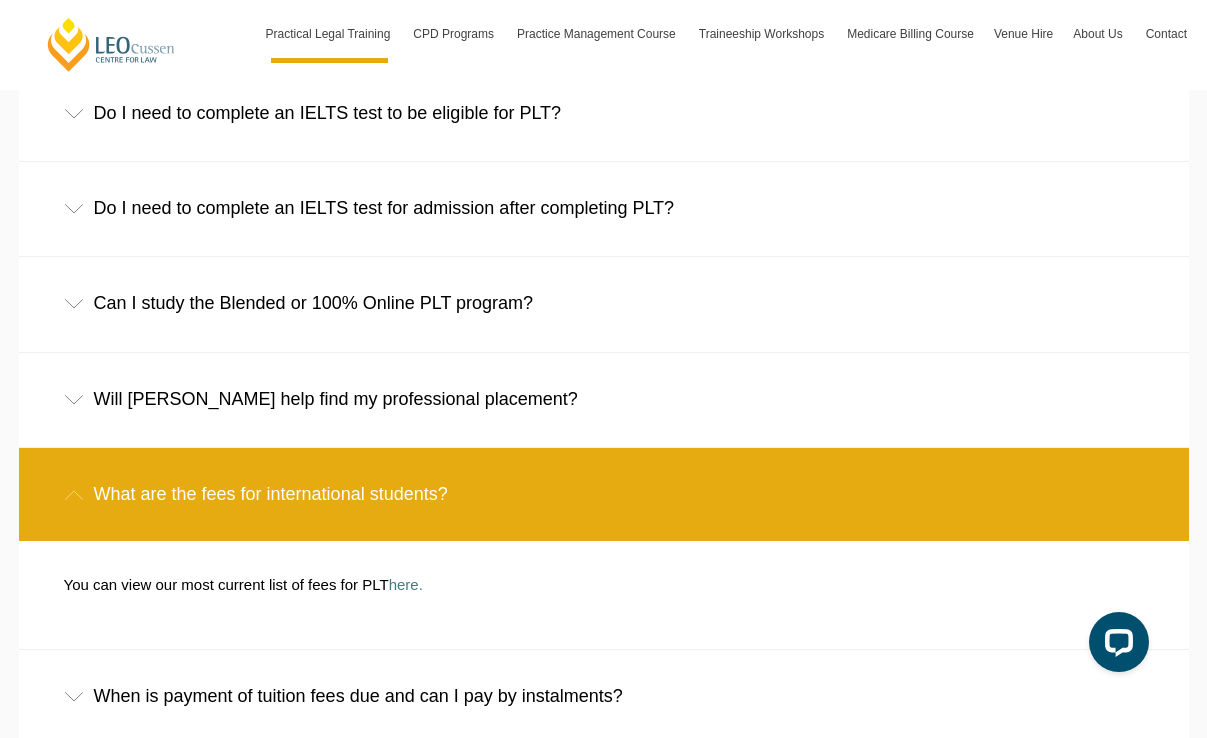 click on "Will Leo Cussen help find my professional placement?" at bounding box center (604, 399) 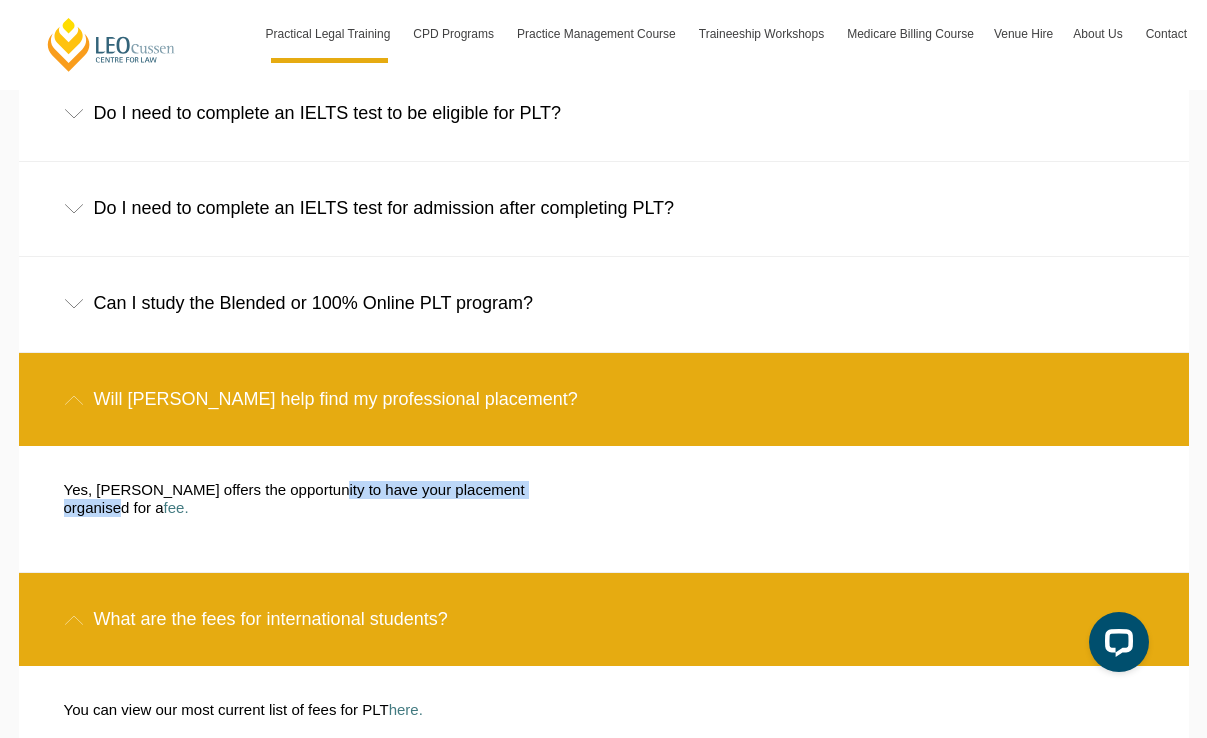 drag, startPoint x: 303, startPoint y: 418, endPoint x: 525, endPoint y: 422, distance: 222.03603 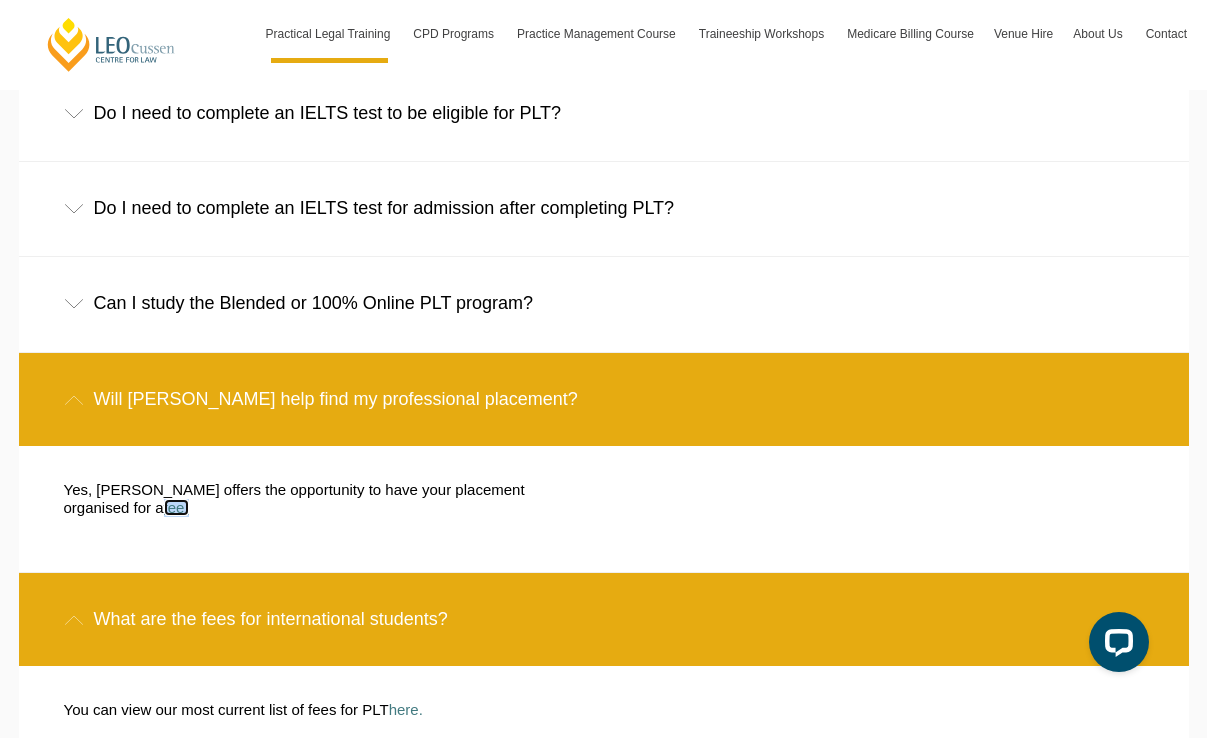scroll, scrollTop: 3490, scrollLeft: 0, axis: vertical 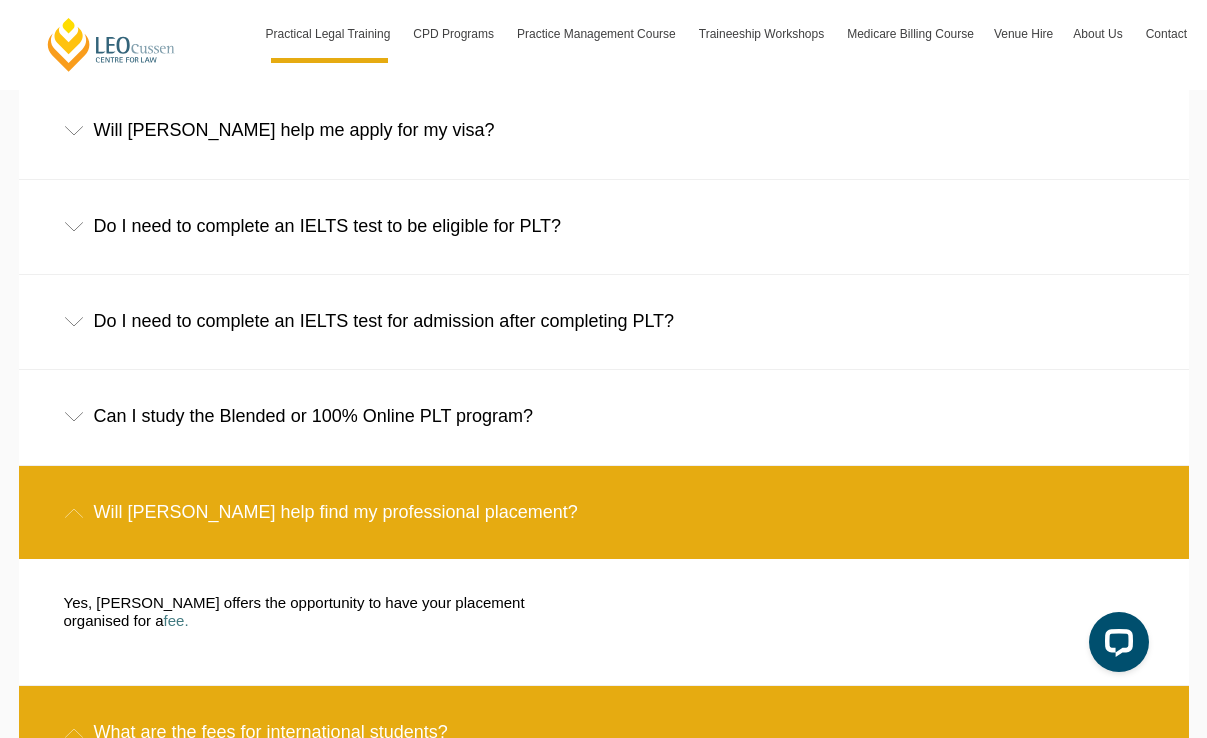 click on "Can I study the Blended or 100% Online PLT program?" at bounding box center [604, 416] 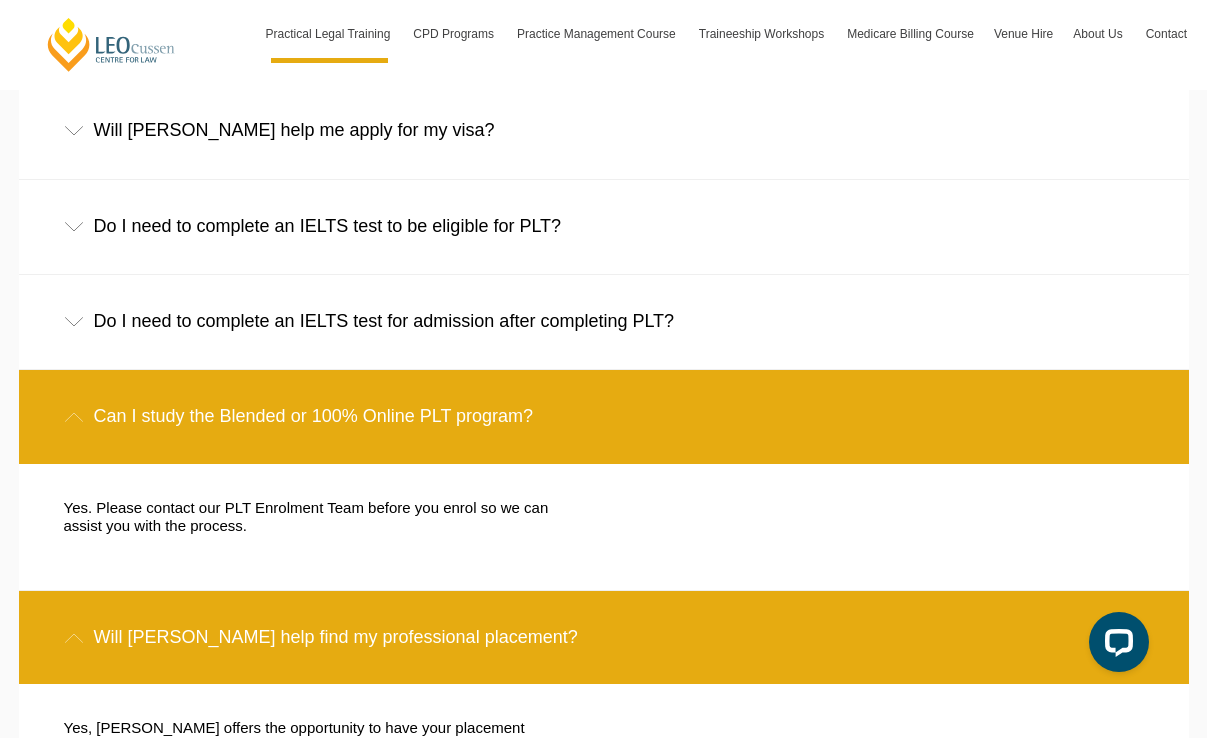 click on "Do I need to complete an IELTS test to be eligible for PLT?" at bounding box center (604, 226) 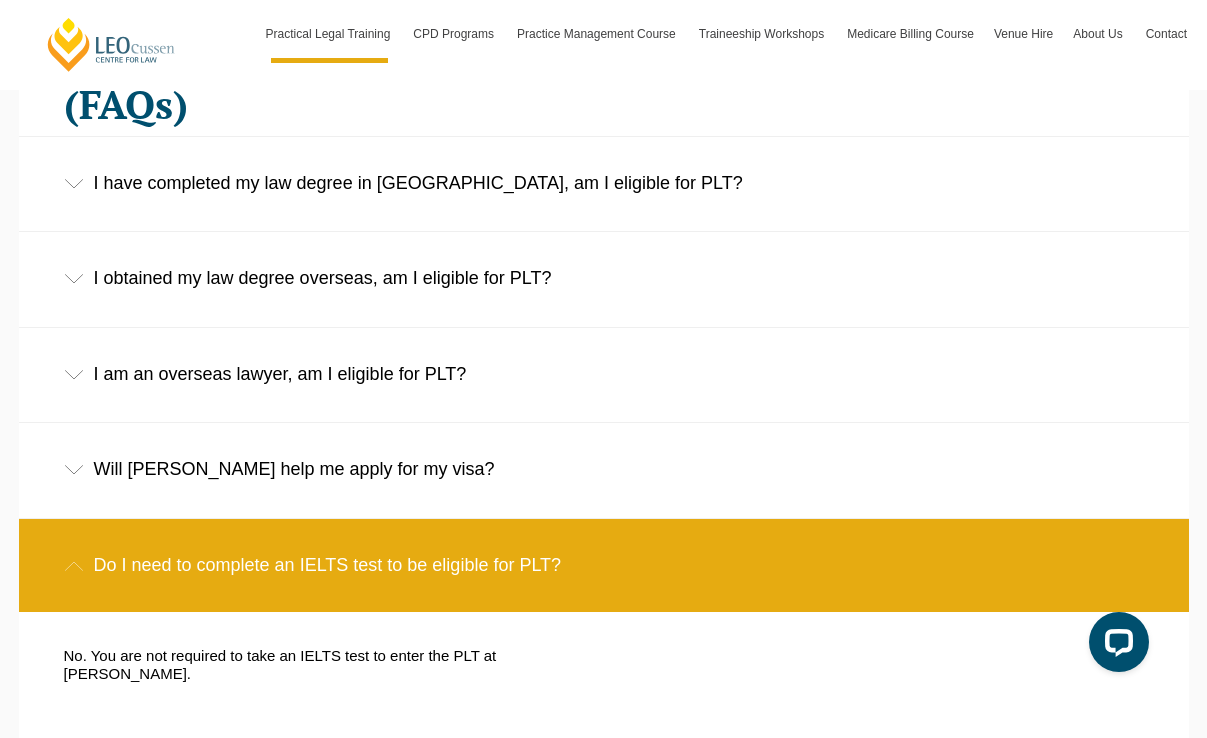 scroll, scrollTop: 3149, scrollLeft: 0, axis: vertical 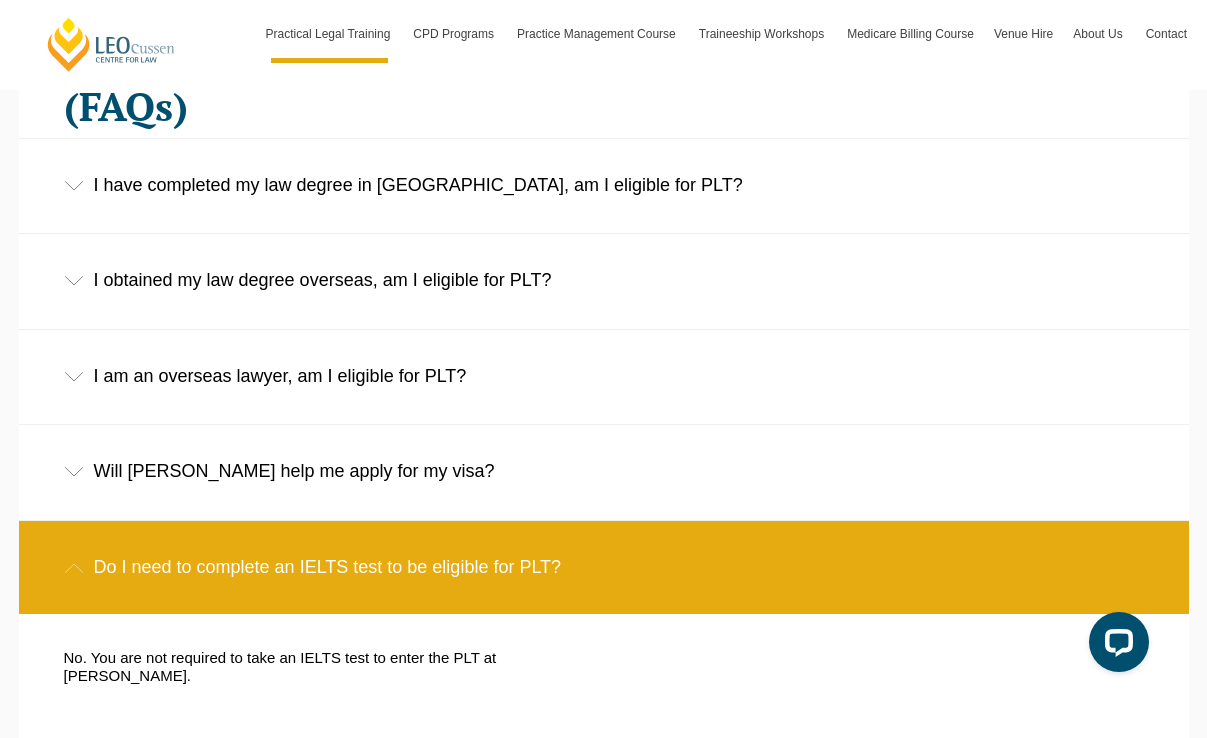 click on "I am an overseas lawyer, am I eligible for PLT?" at bounding box center (604, 376) 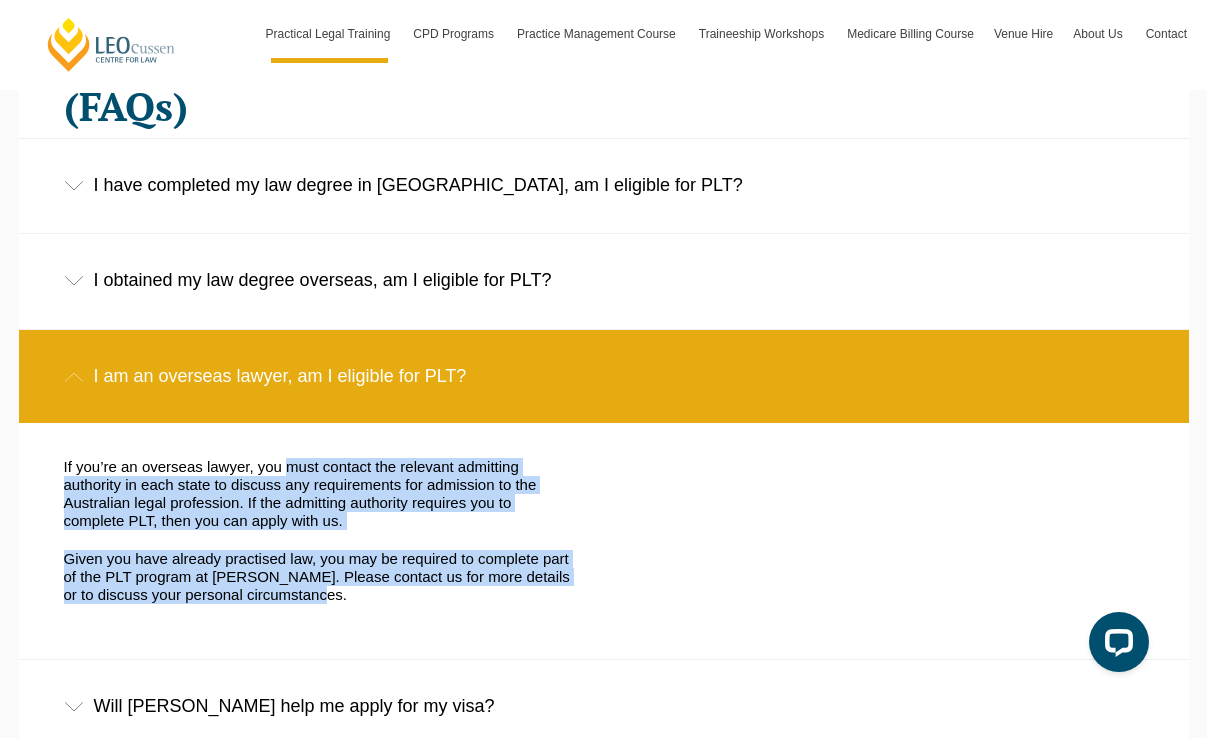 drag, startPoint x: 269, startPoint y: 393, endPoint x: 529, endPoint y: 551, distance: 304.24332 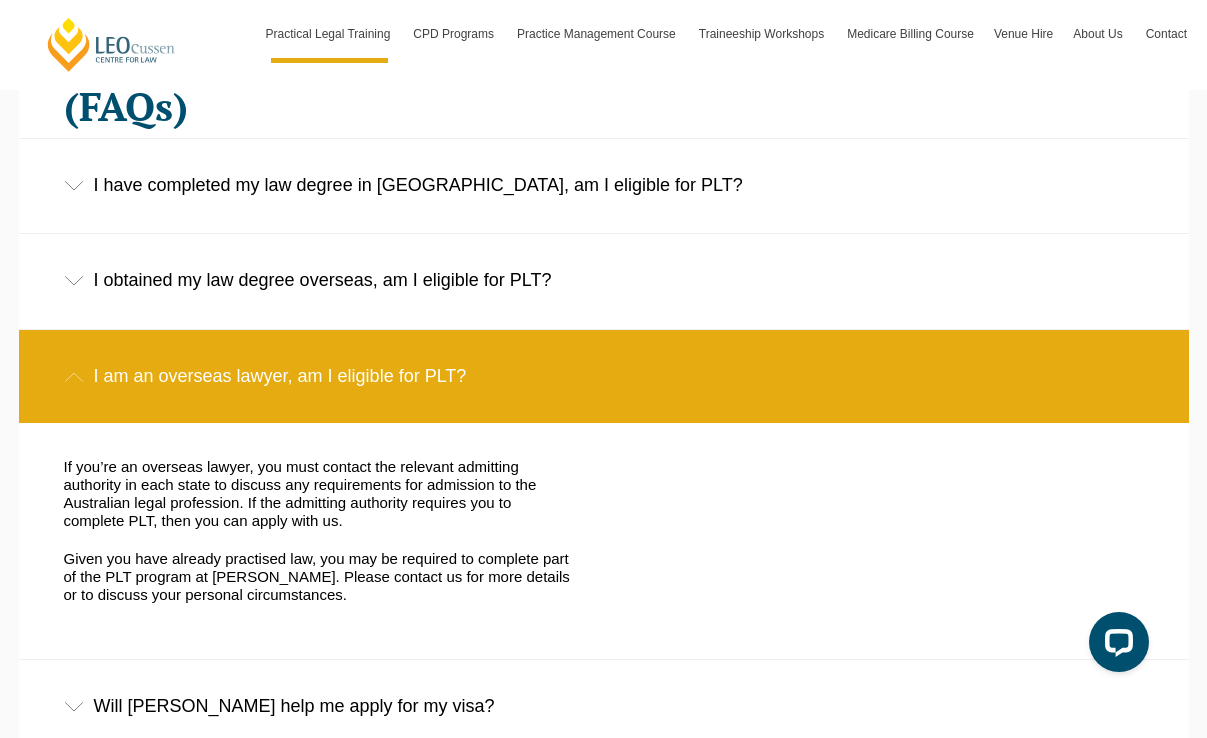 click on "I have completed my law degree in Australia, am I eligible for PLT?" at bounding box center (604, 185) 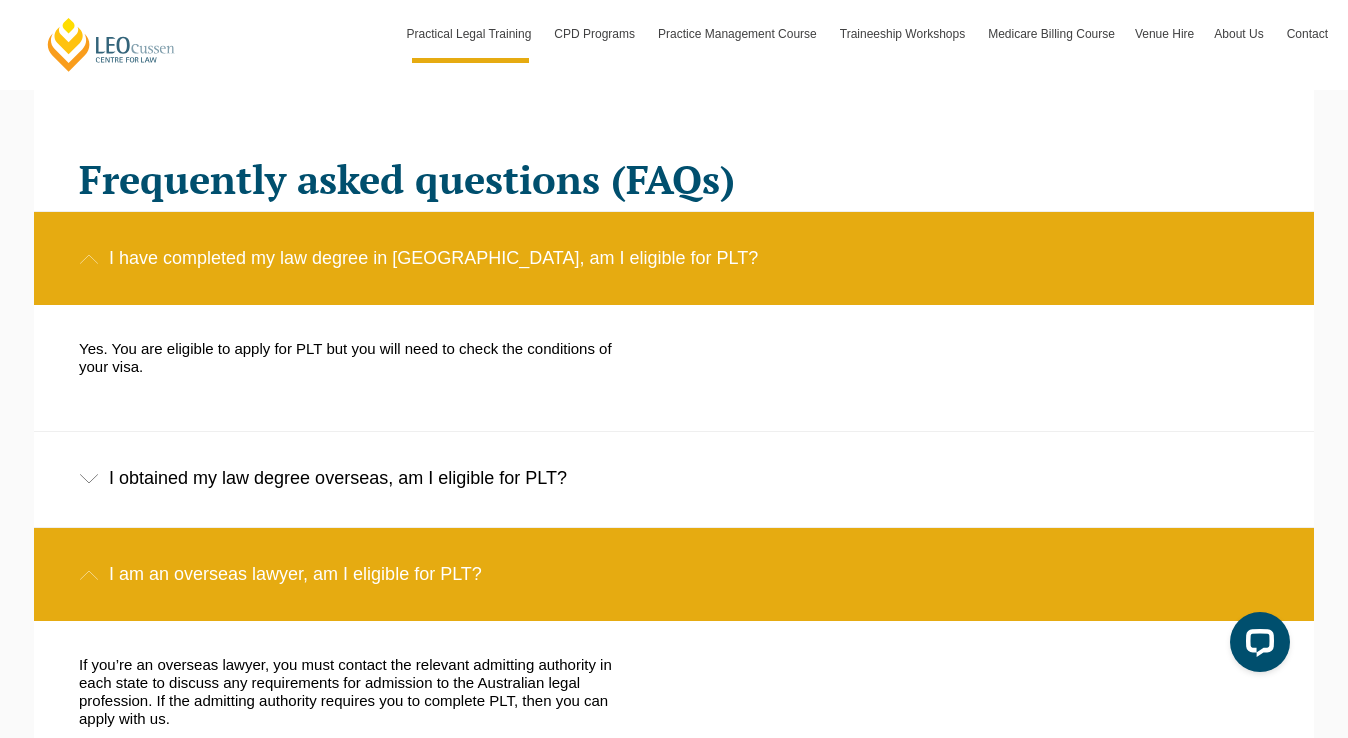 scroll, scrollTop: 3032, scrollLeft: 0, axis: vertical 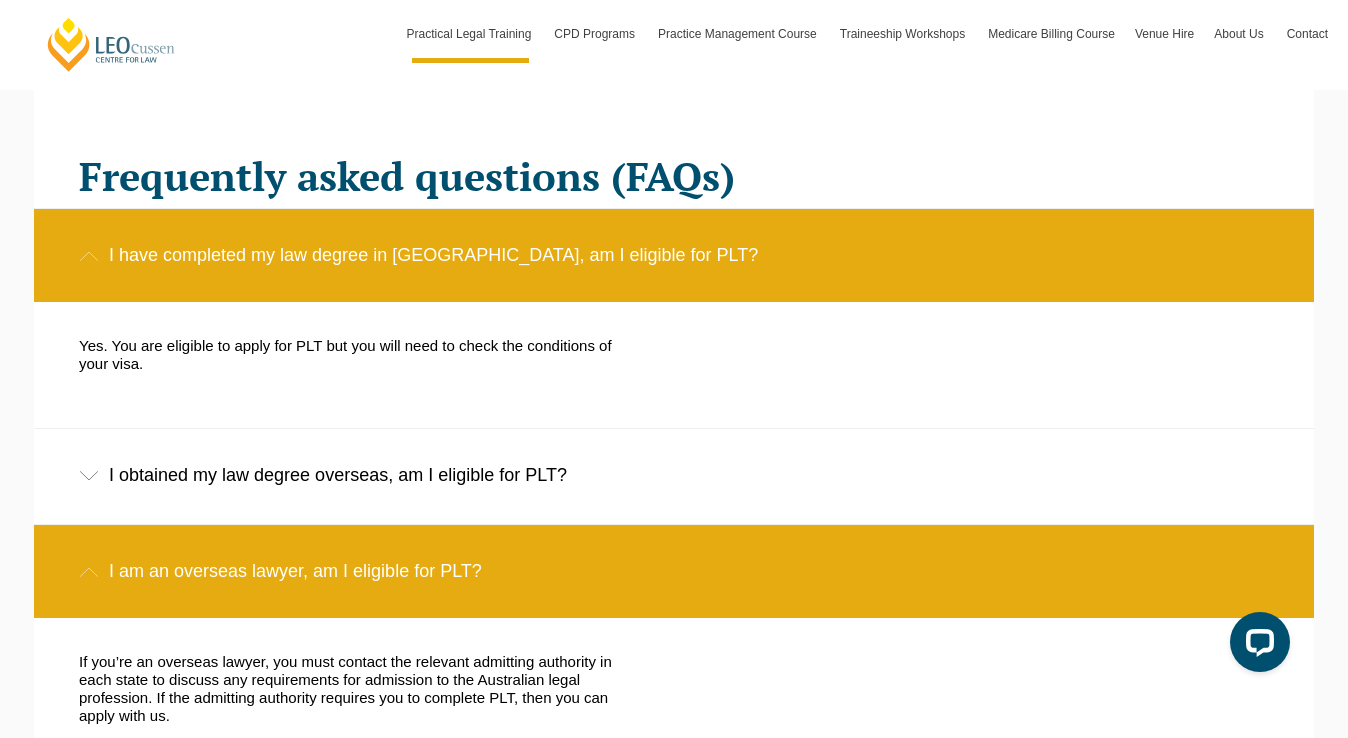 click on "I obtained my law degree overseas, am I eligible for PLT?" at bounding box center (674, 475) 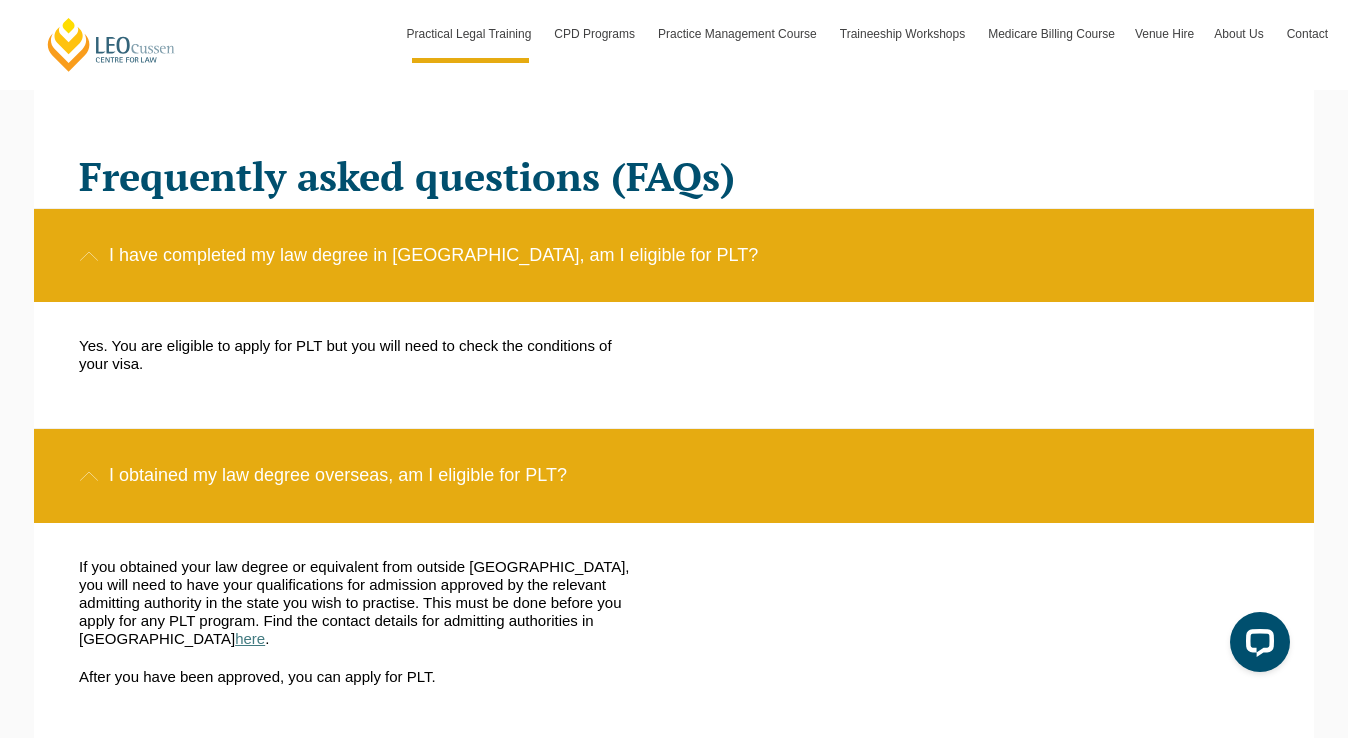 click on "here" at bounding box center (250, 638) 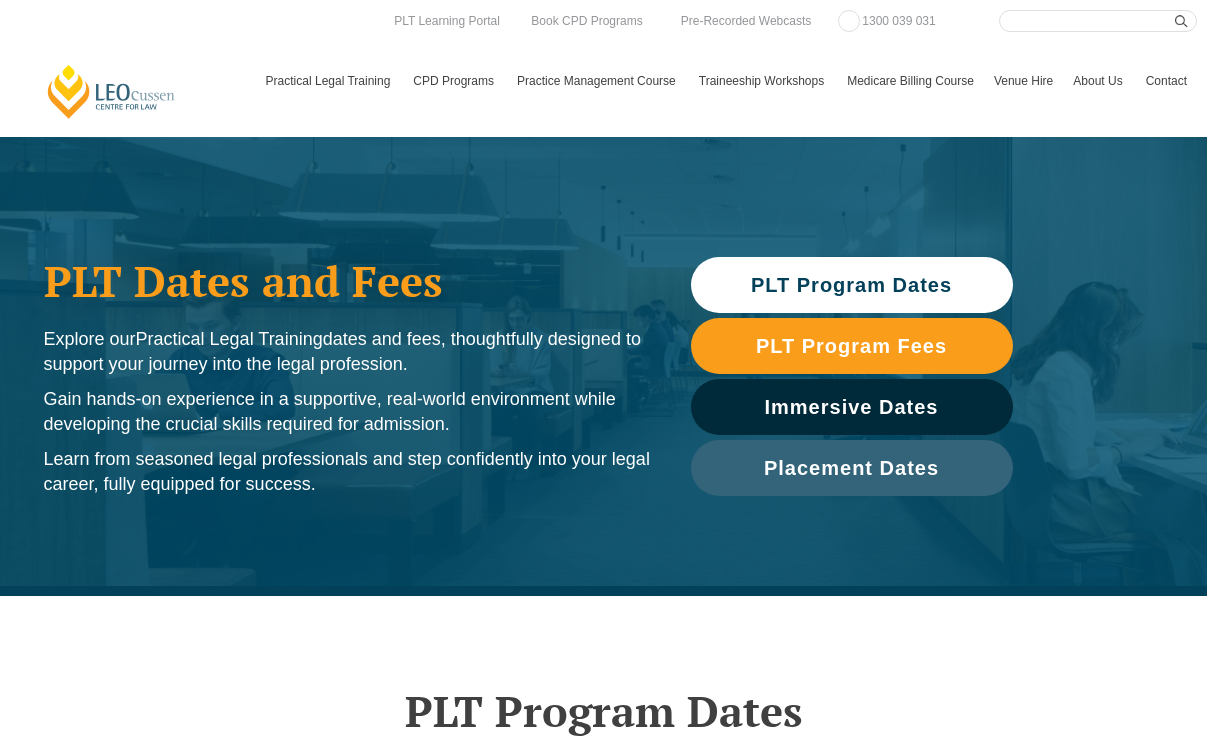 scroll, scrollTop: 0, scrollLeft: 0, axis: both 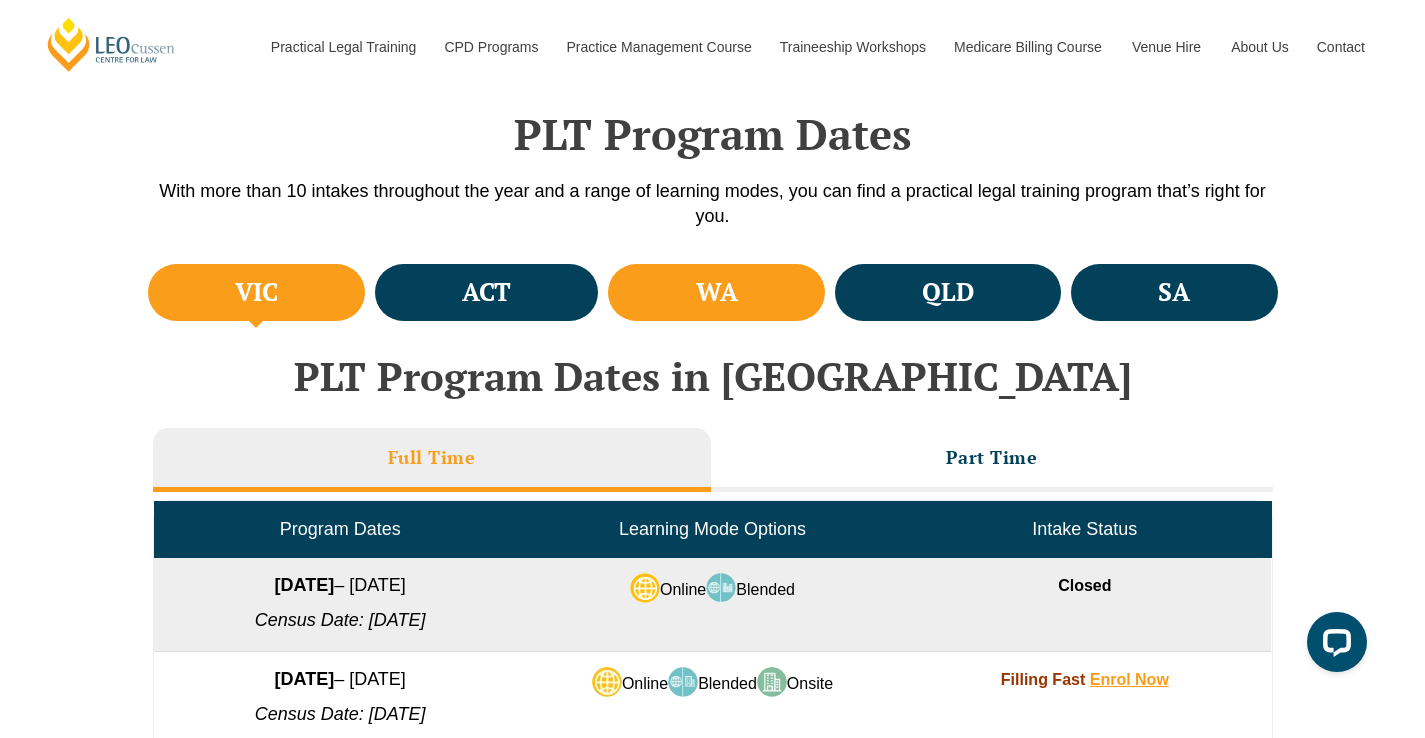 click on "WA" at bounding box center (717, 292) 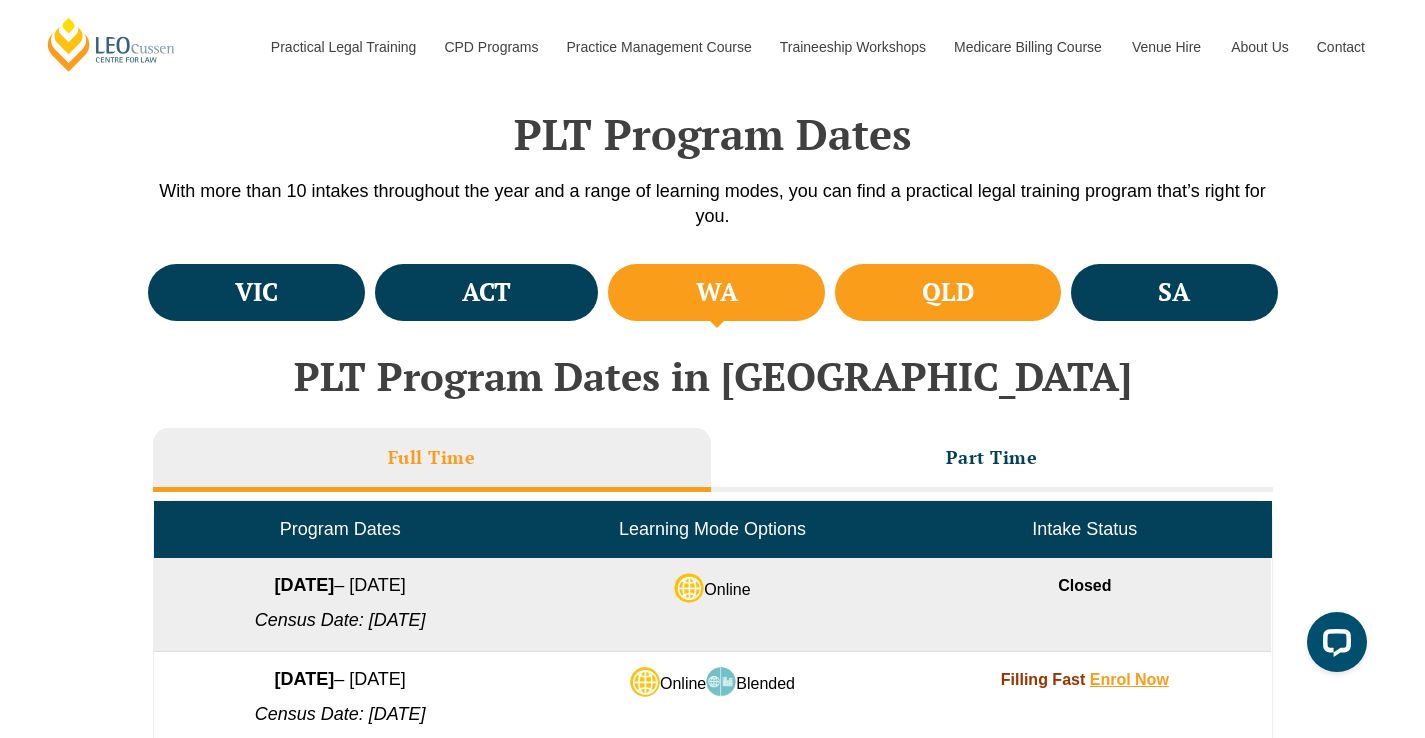 click on "QLD" at bounding box center [948, 292] 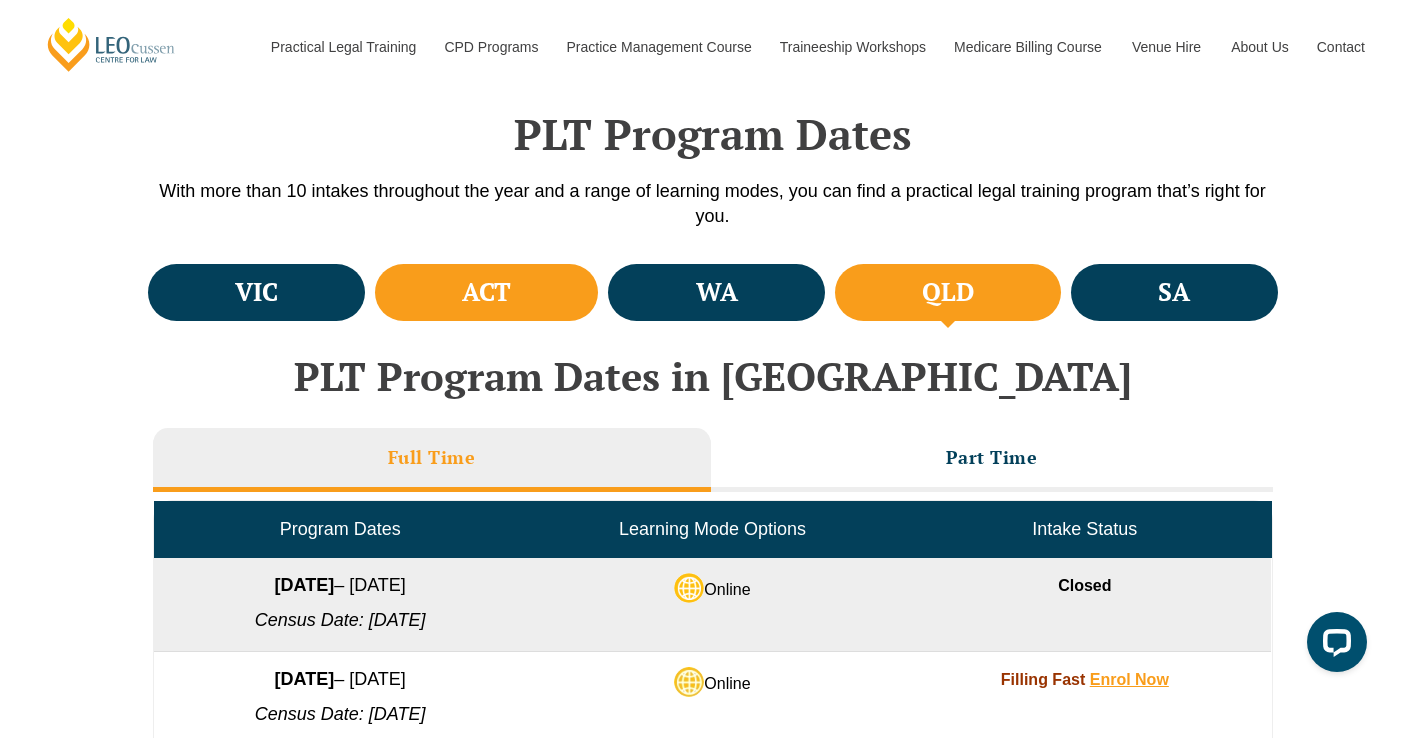 click on "ACT" at bounding box center [486, 292] 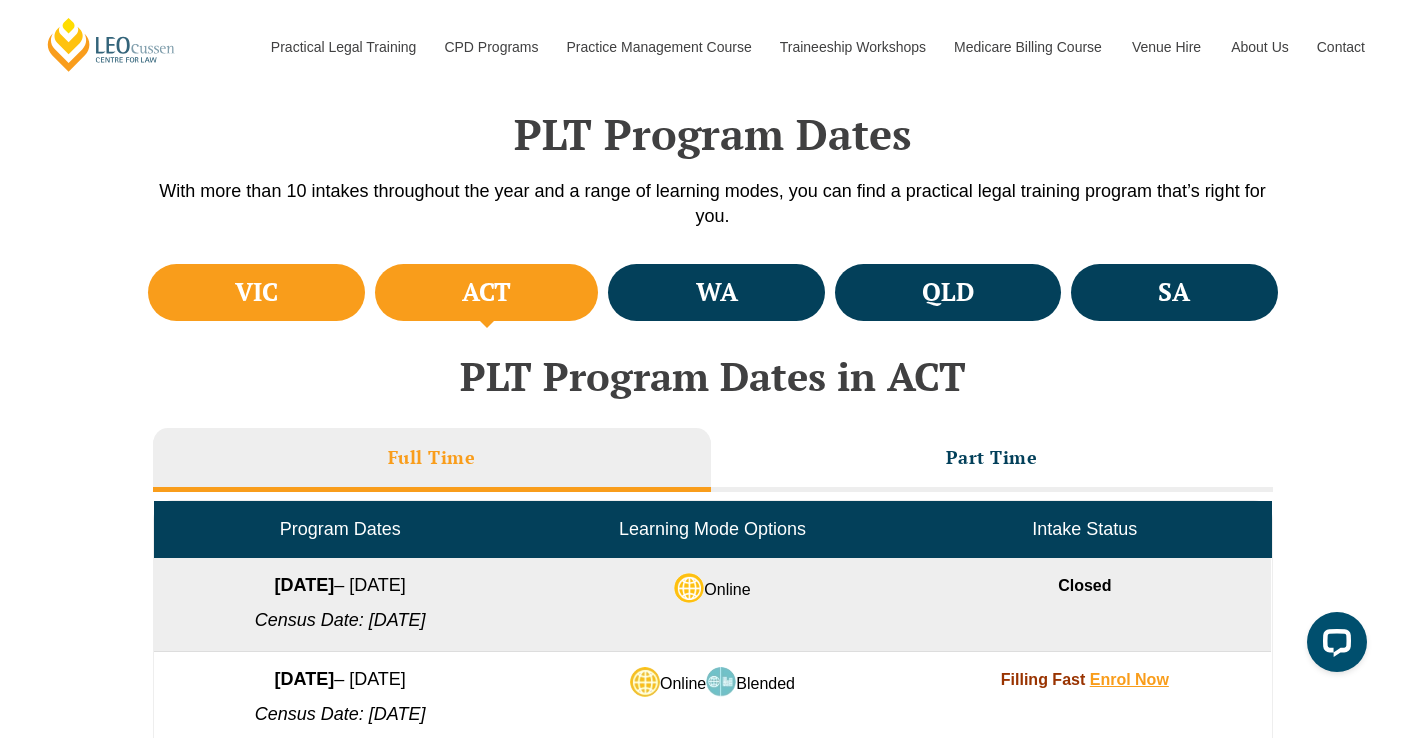 click on "VIC" at bounding box center [256, 292] 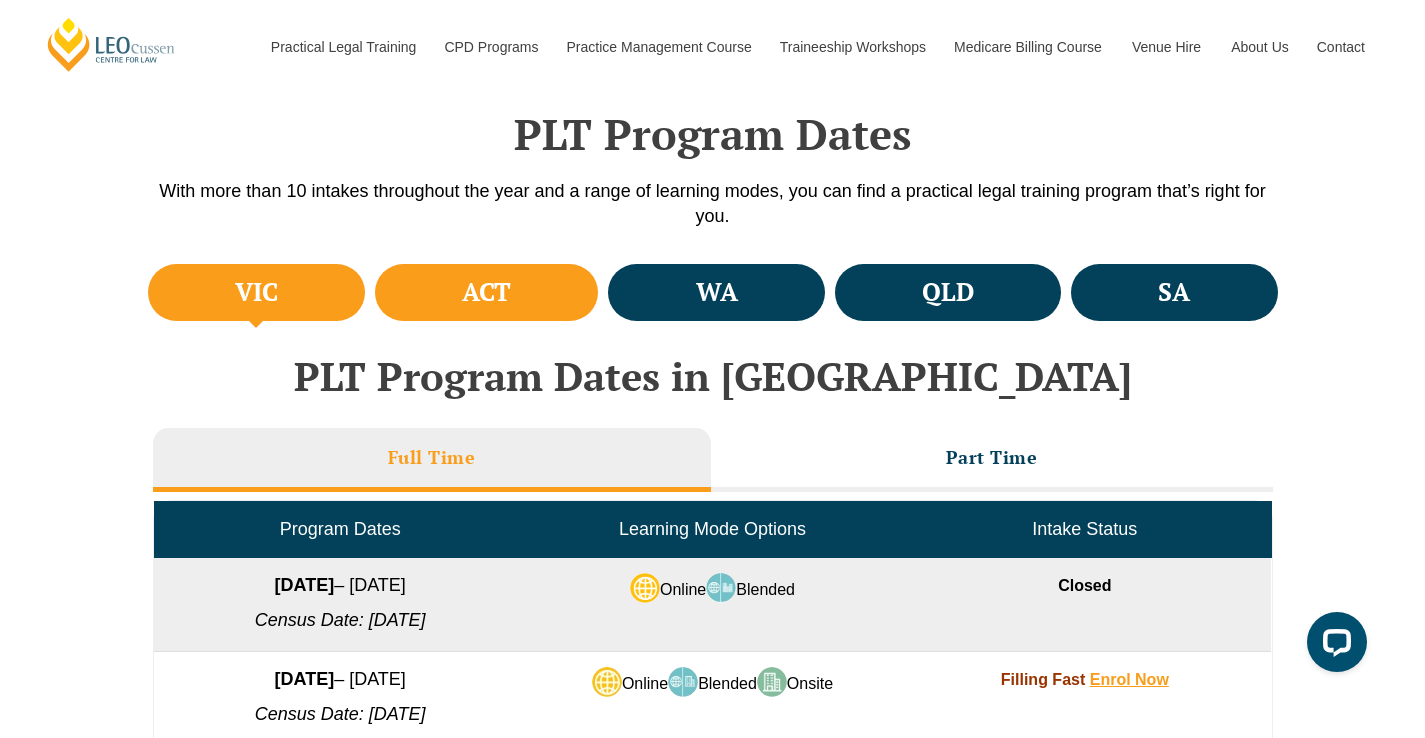 click on "ACT" at bounding box center [486, 292] 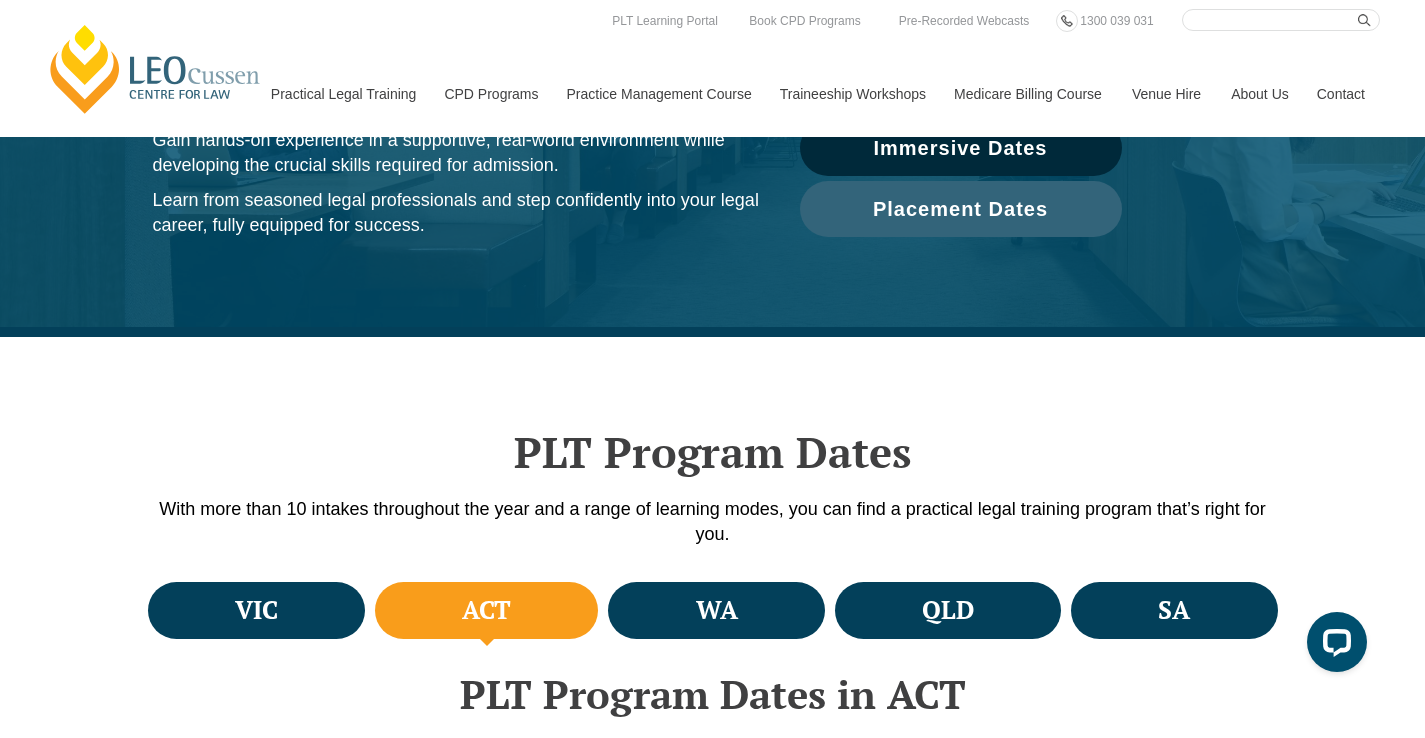 scroll, scrollTop: 0, scrollLeft: 0, axis: both 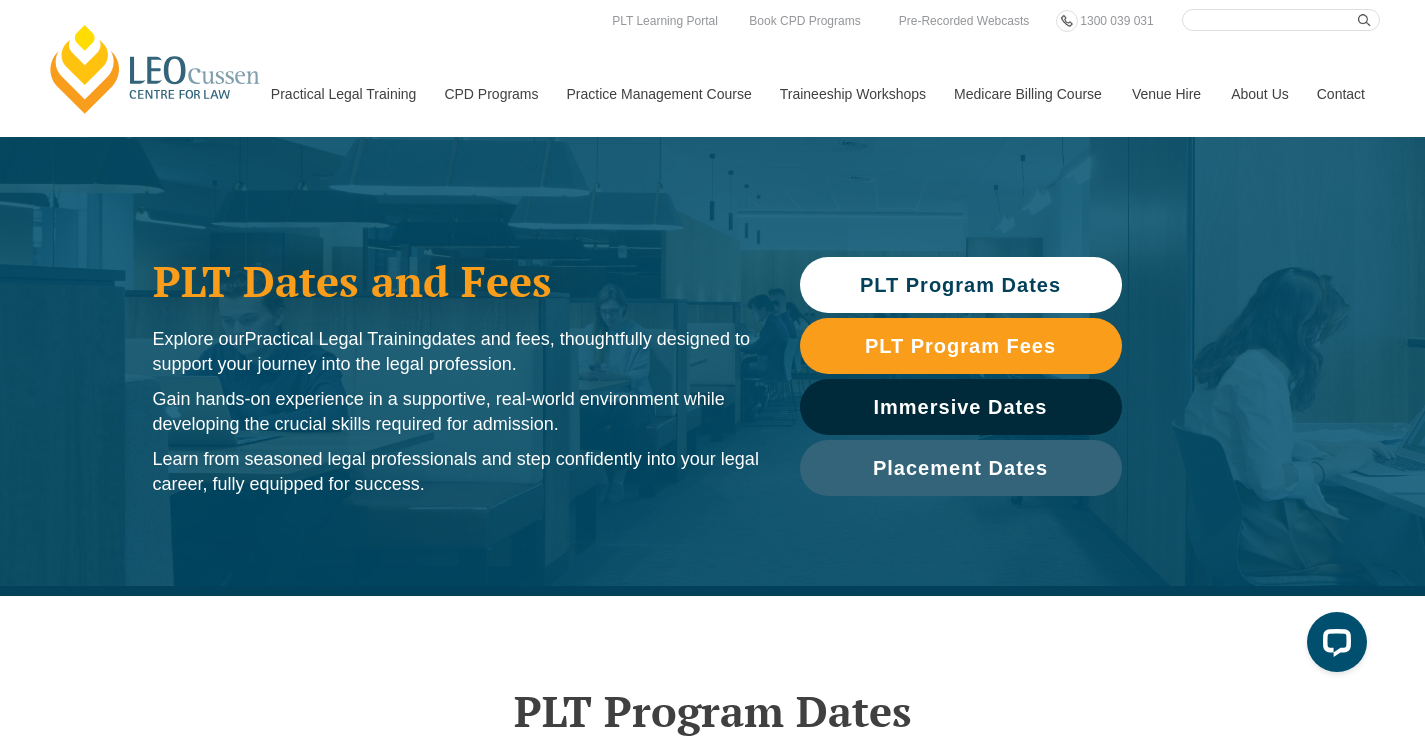 click on "PLT Program Dates" at bounding box center [960, 285] 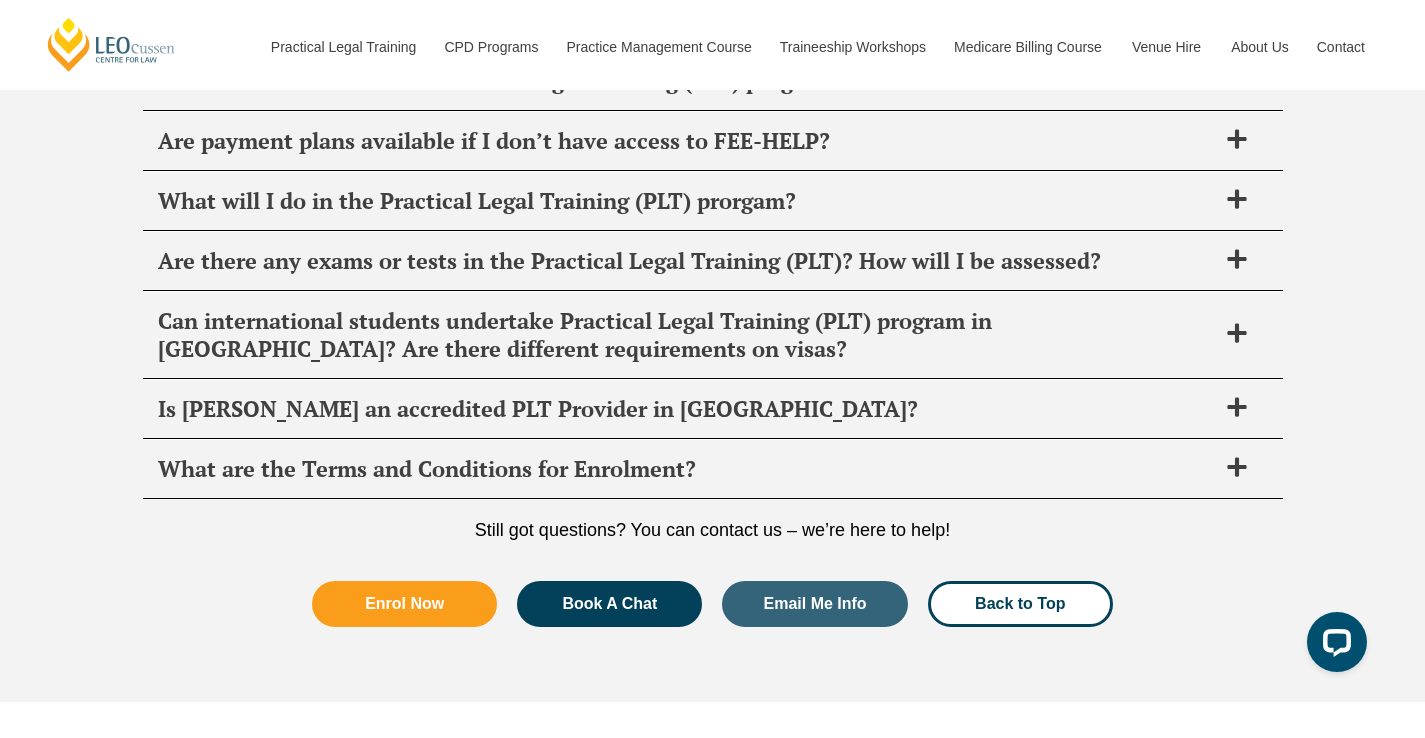scroll, scrollTop: 8223, scrollLeft: 0, axis: vertical 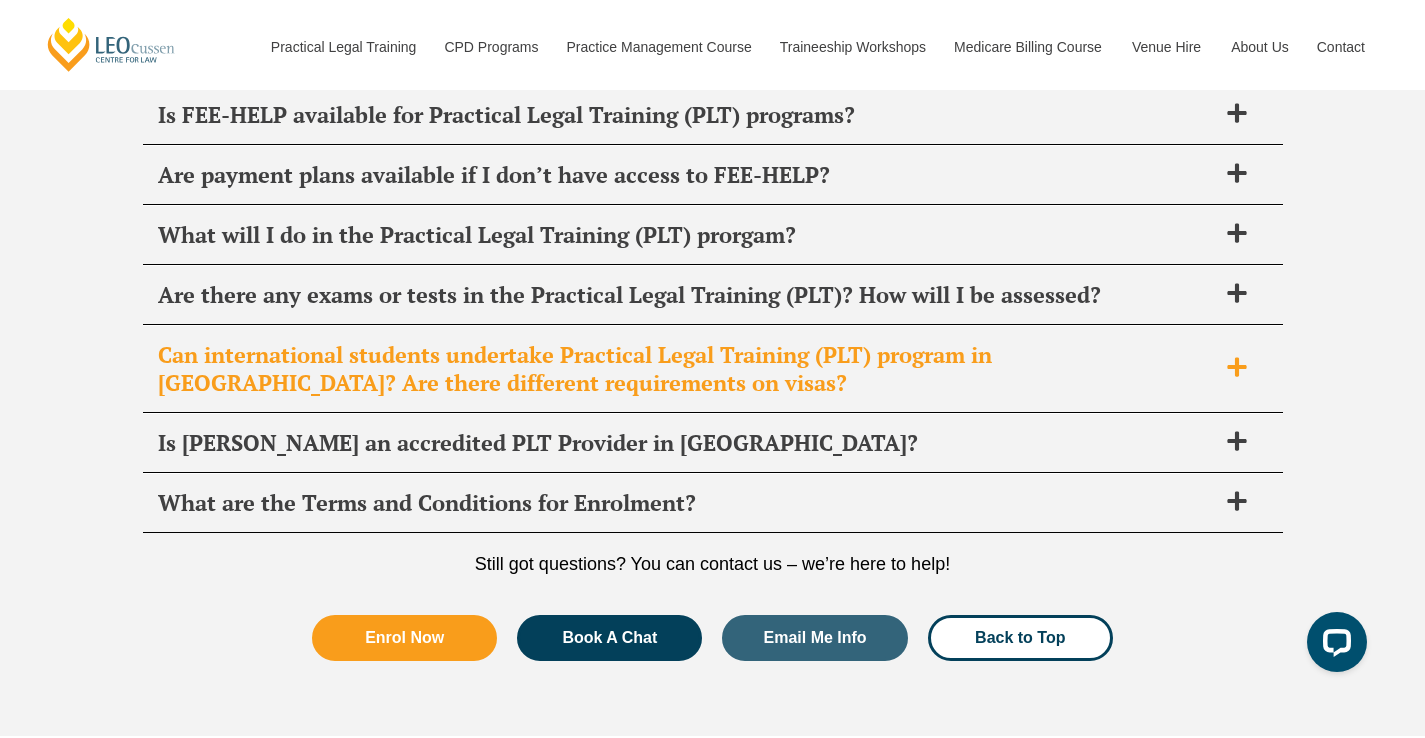 click on "Can international students undertake Practical Legal Training (PLT) program in Australia? Are there different requirements on visas?" at bounding box center (687, 369) 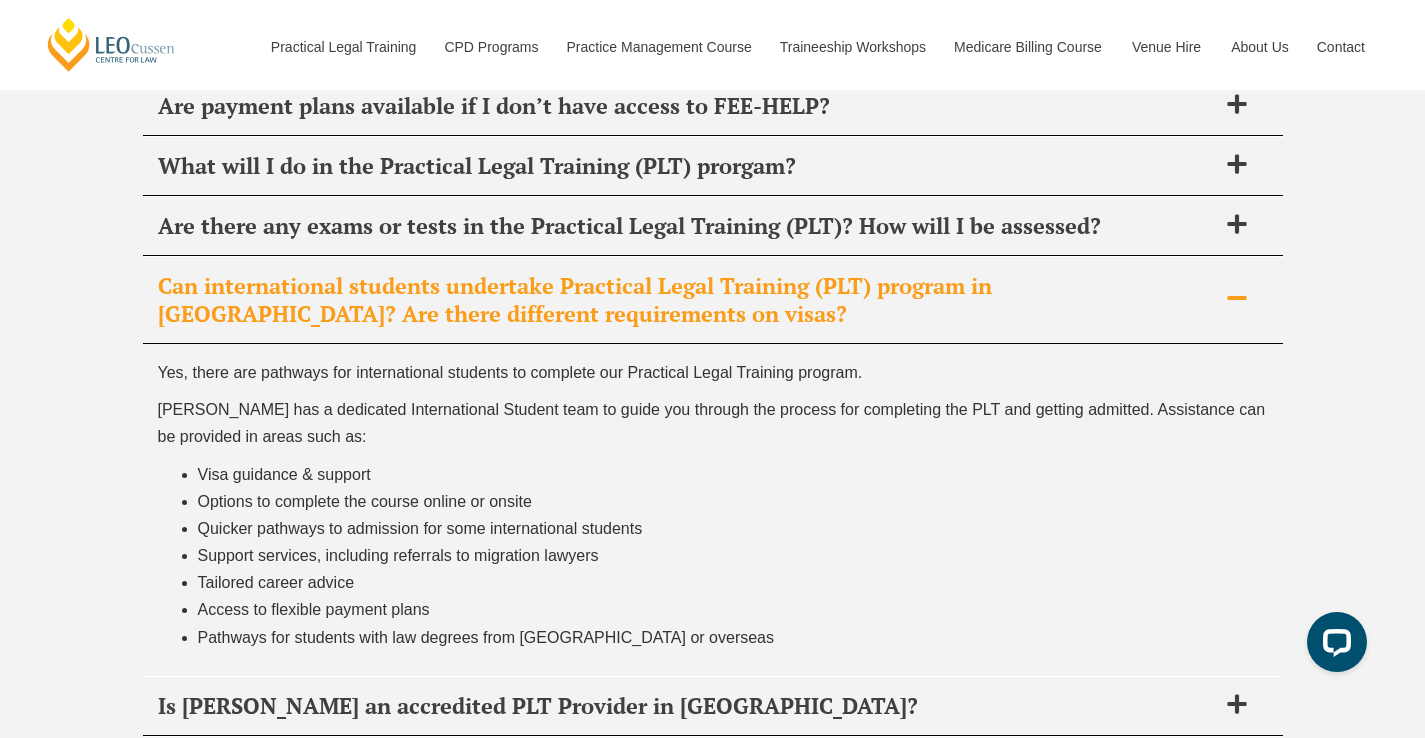 scroll, scrollTop: 8297, scrollLeft: 0, axis: vertical 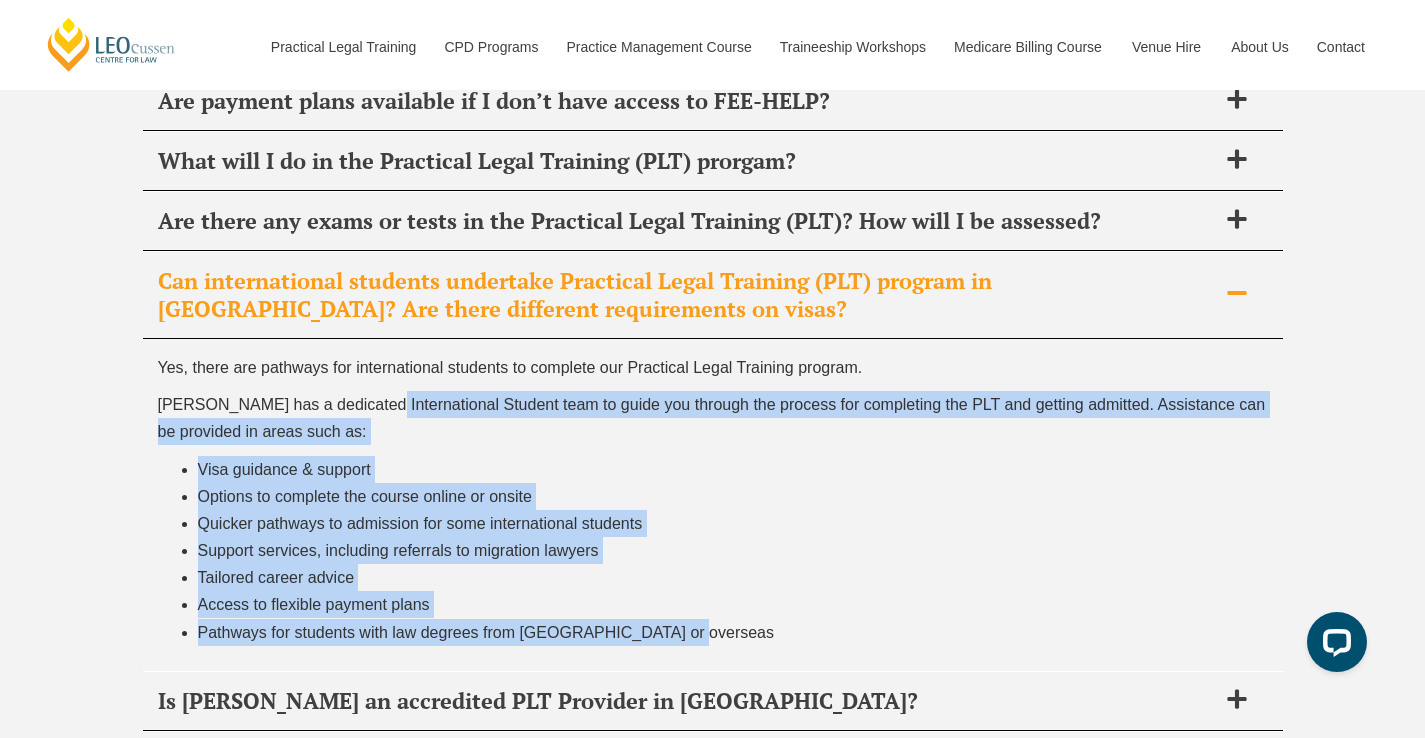 drag, startPoint x: 377, startPoint y: 374, endPoint x: 706, endPoint y: 627, distance: 415.03012 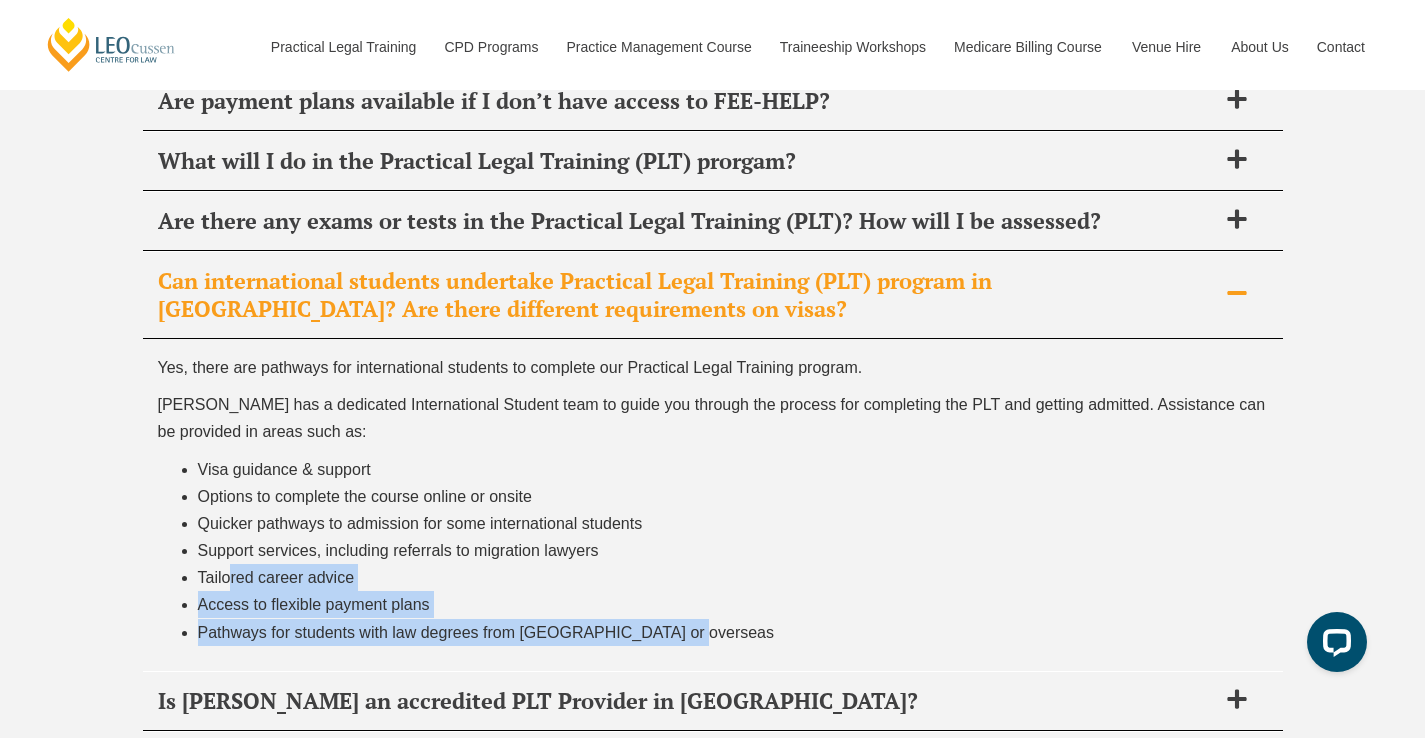 drag, startPoint x: 678, startPoint y: 616, endPoint x: 226, endPoint y: 558, distance: 455.70605 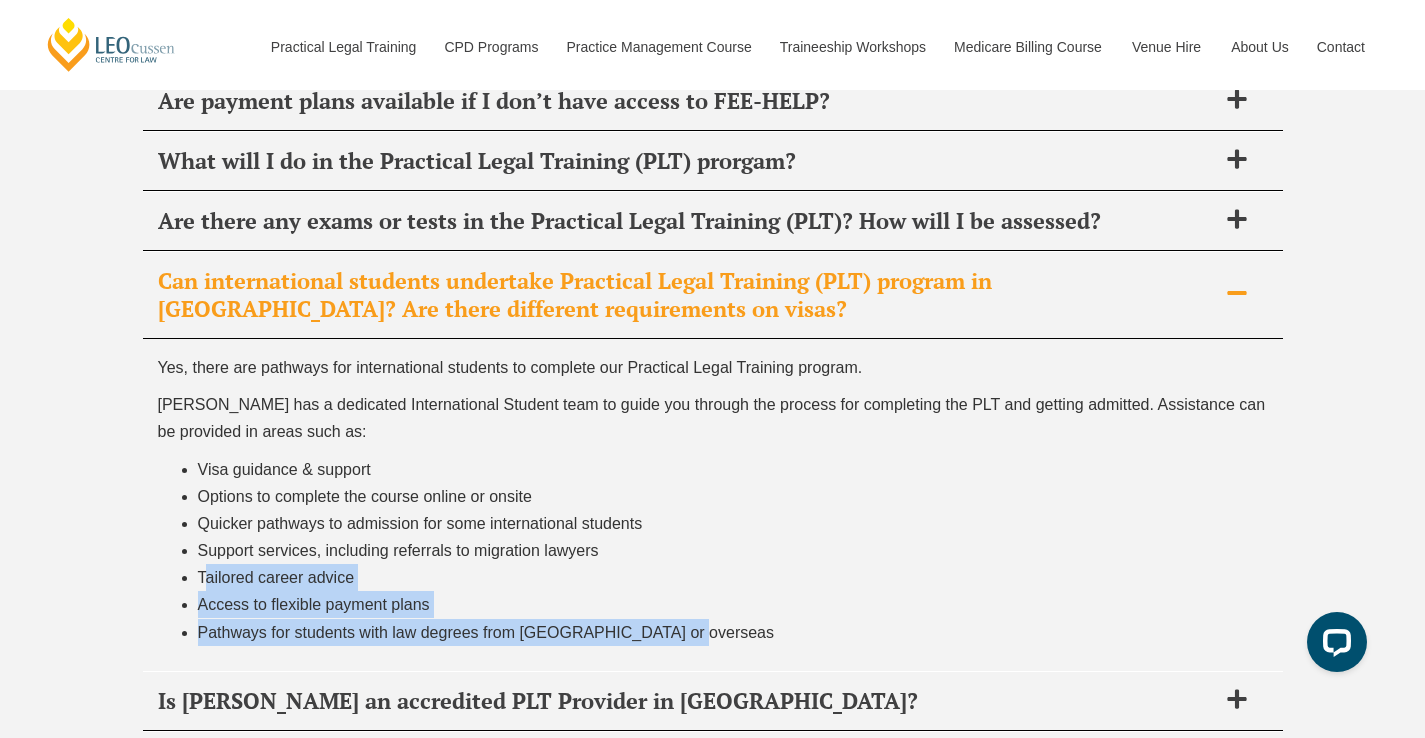 drag, startPoint x: 204, startPoint y: 555, endPoint x: 707, endPoint y: 629, distance: 508.4142 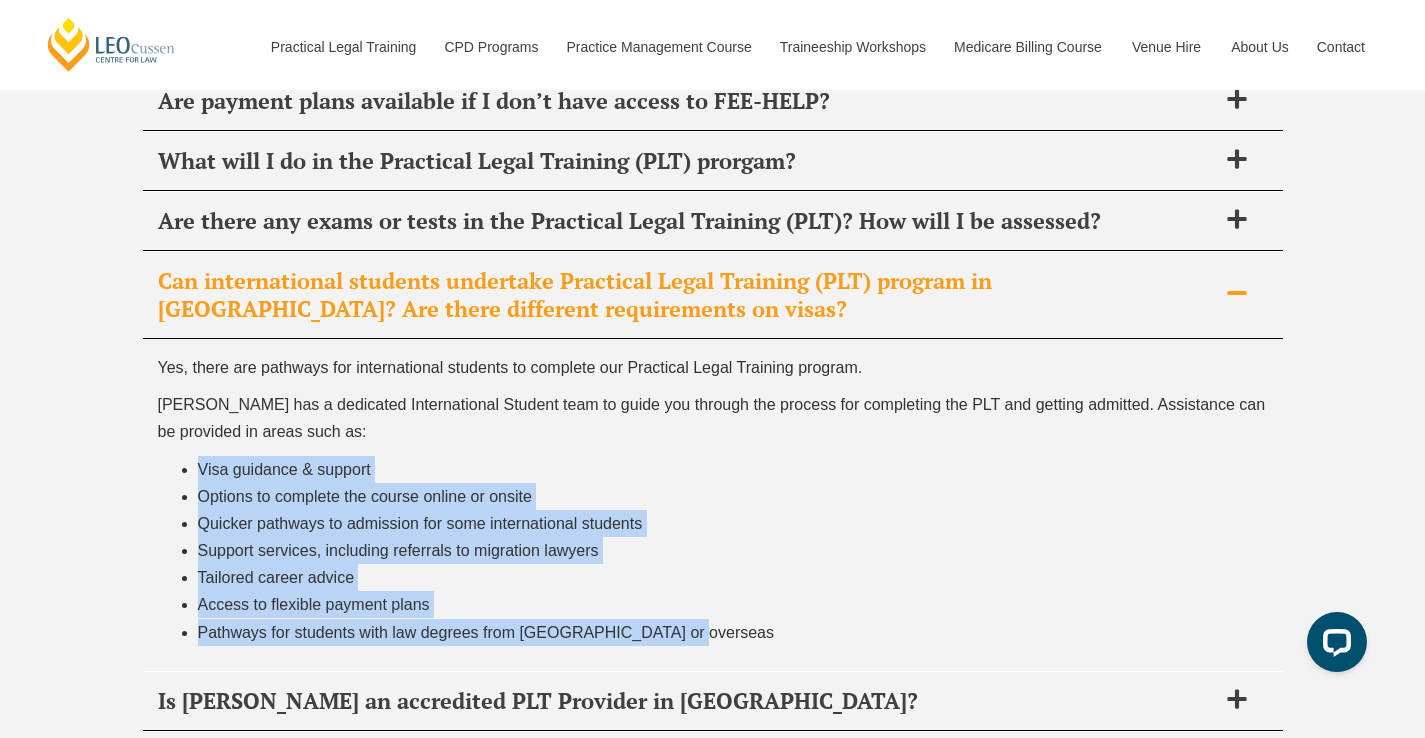 drag, startPoint x: 678, startPoint y: 609, endPoint x: 157, endPoint y: 433, distance: 549.92456 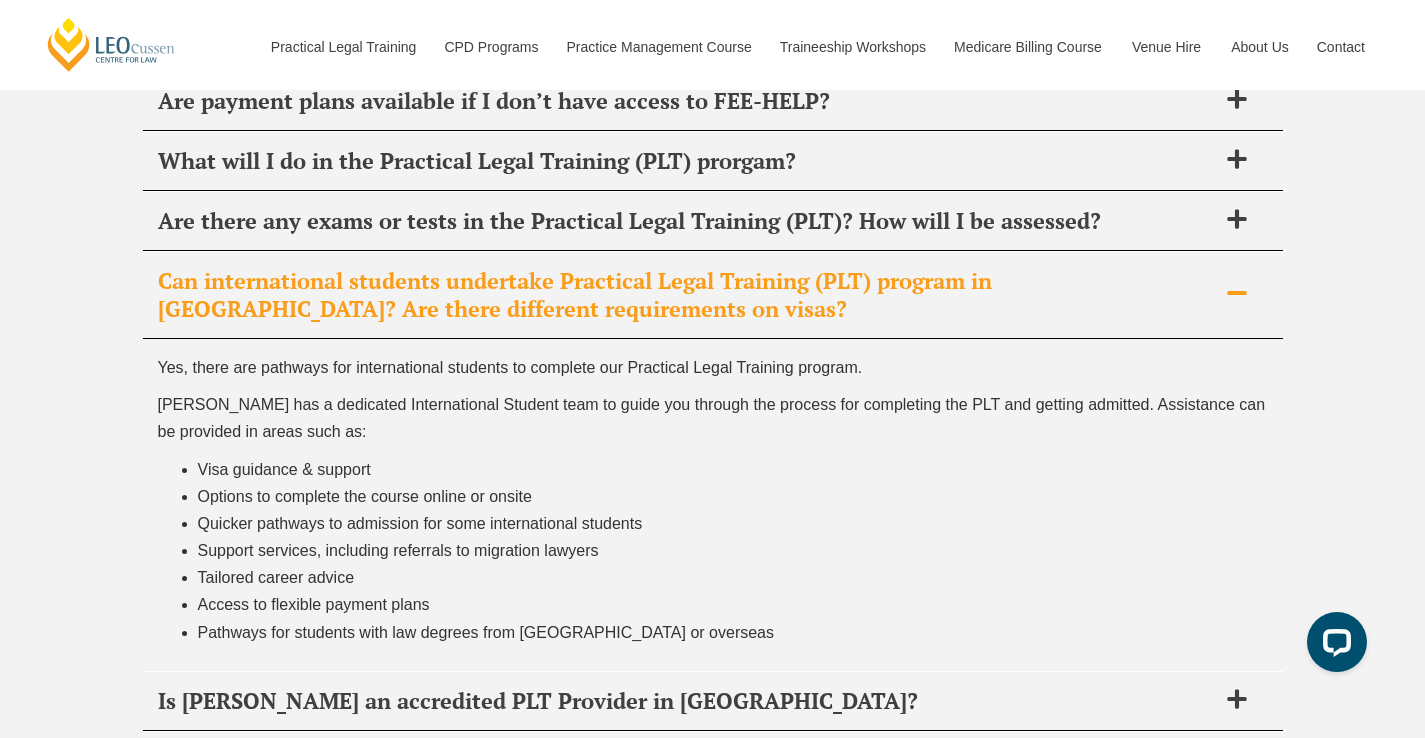 click on "Leo Cussen has a dedicated International Student team to guide you through the process for completing the PLT and getting admitted. Assistance can be provided in areas such as:" at bounding box center [713, 418] 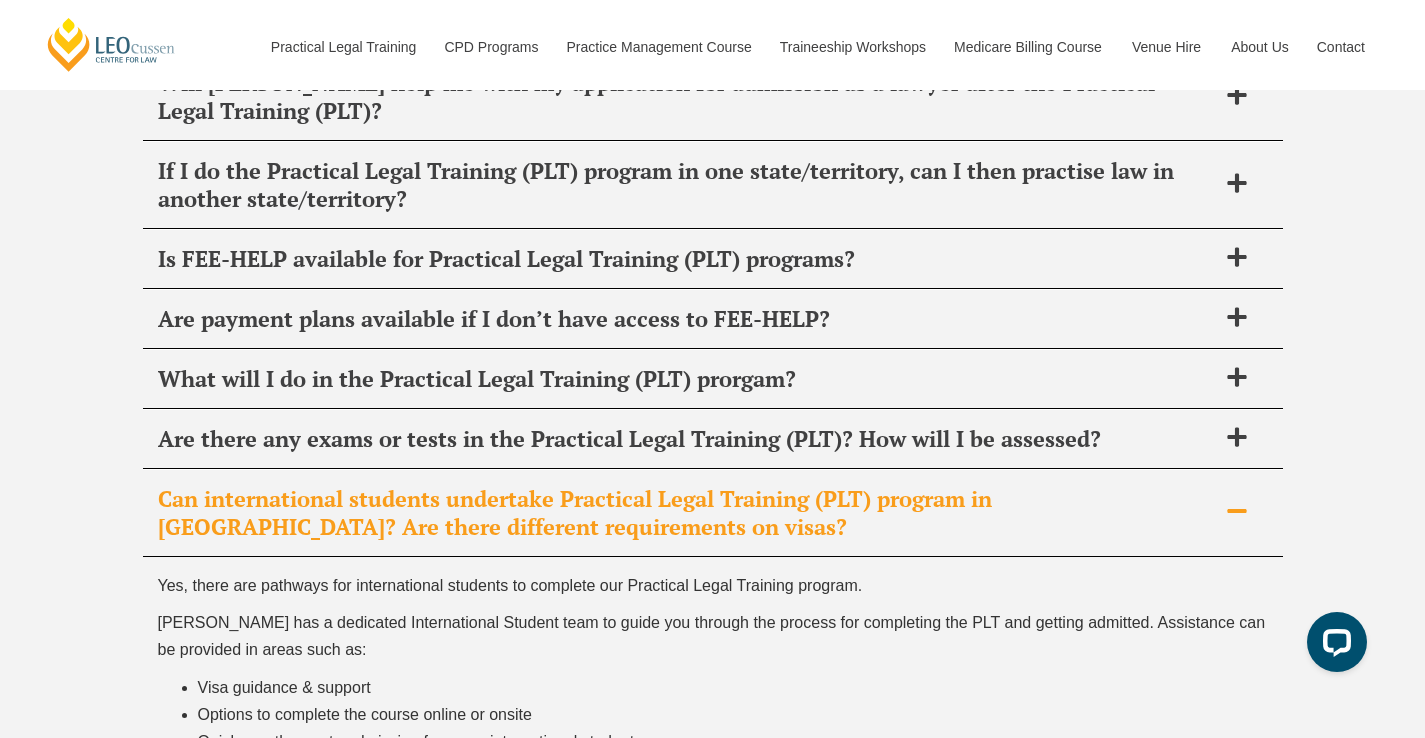 click on "Yes, there are pathways for international students to complete our Practical Legal Training program. Leo Cussen has a dedicated International Student team to guide you through the process for completing the PLT and getting admitted. Assistance can be provided in areas such as: Visa guidance & support Options to complete the course online or onsite Quicker pathways to admission for some international students Support services, including referrals to migration lawyers Tailored career advice Access to flexible payment plans Pathways for students with law degrees from Australia or overseas" at bounding box center [713, 723] 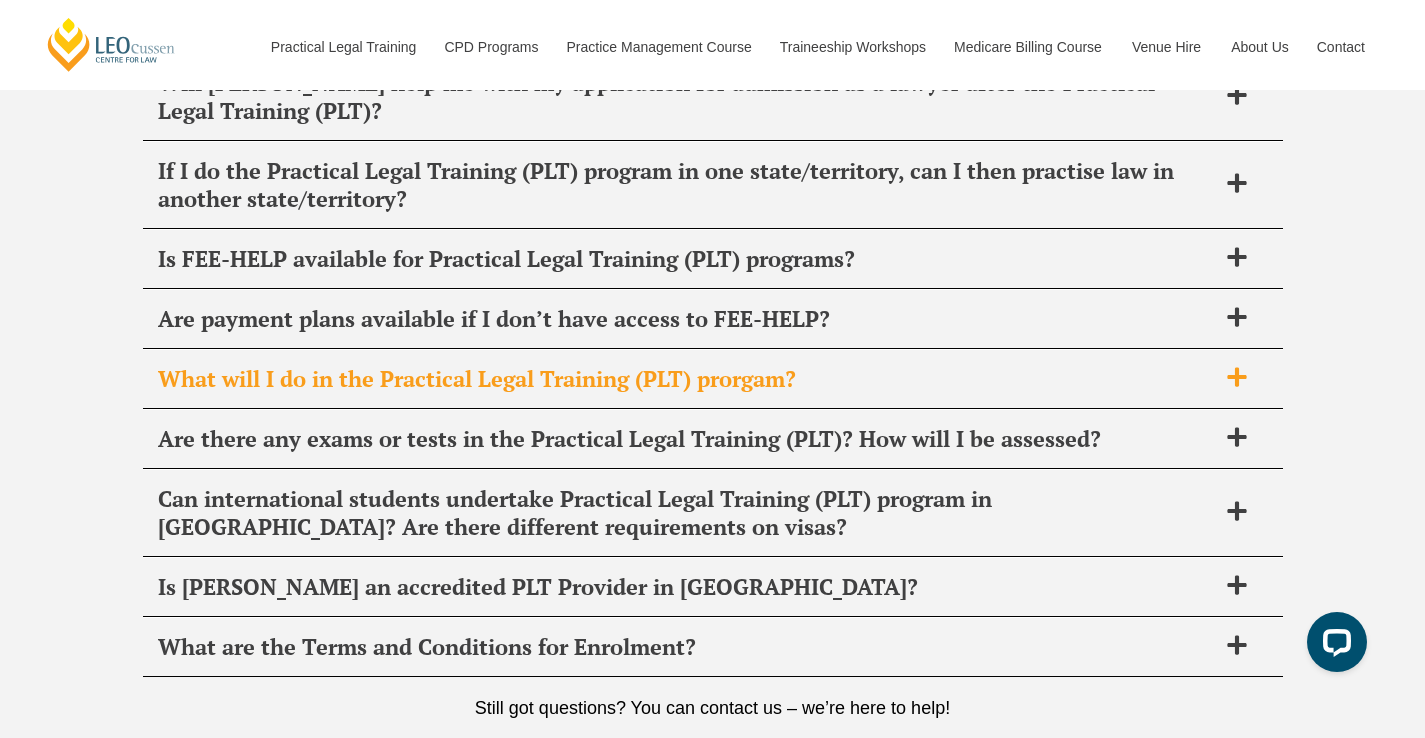 click on "What will I do in the Practical Legal Training (PLT) prorgam?" at bounding box center [687, 379] 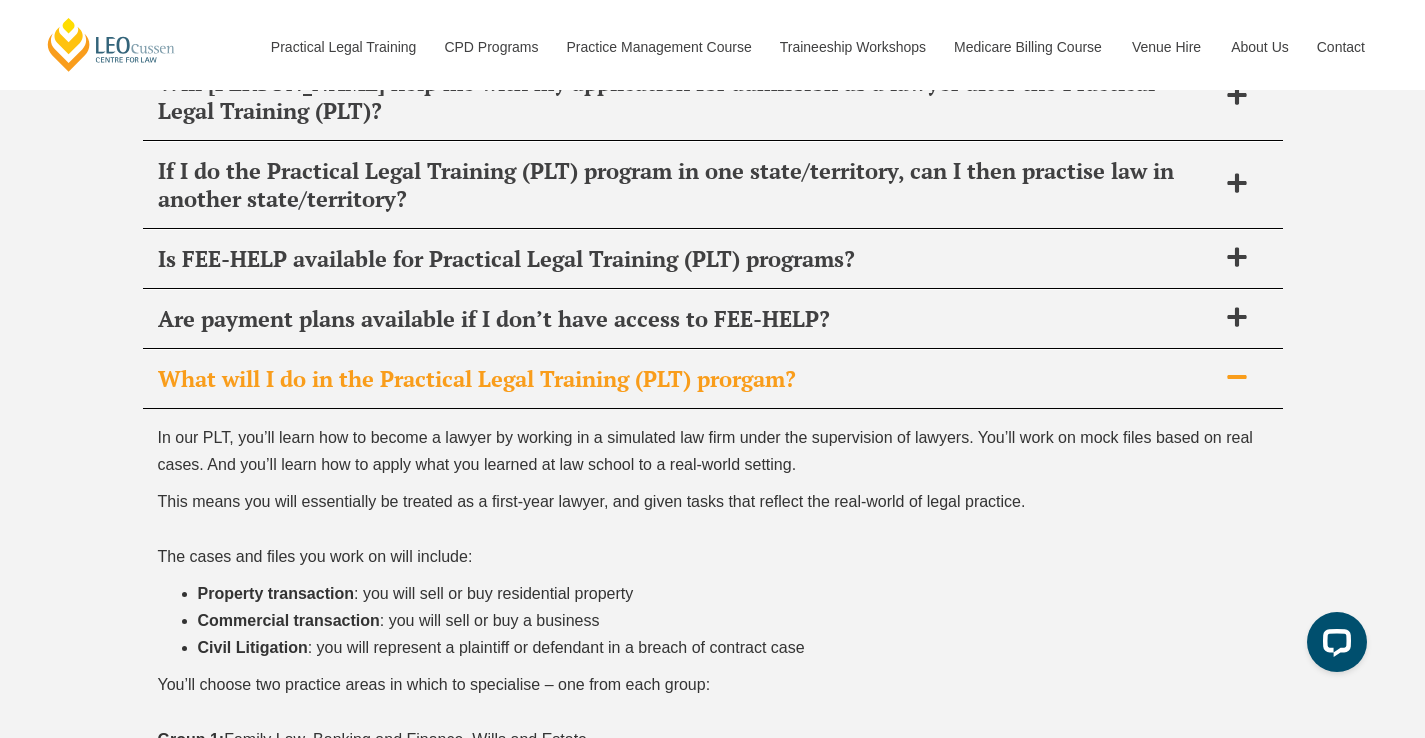 click on "What will I do in the Practical Legal Training (PLT) prorgam?" at bounding box center [687, 379] 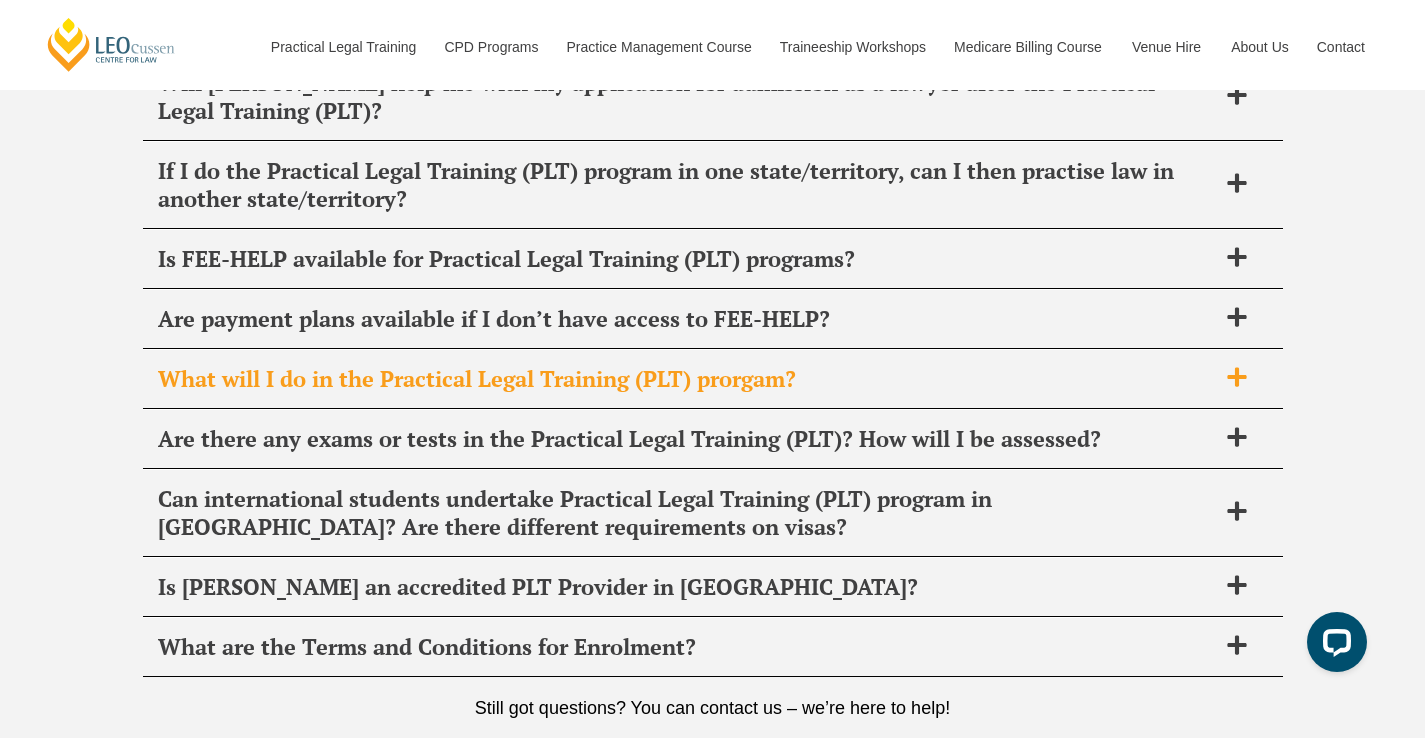 click on "What will I do in the Practical Legal Training (PLT) prorgam?" at bounding box center (687, 379) 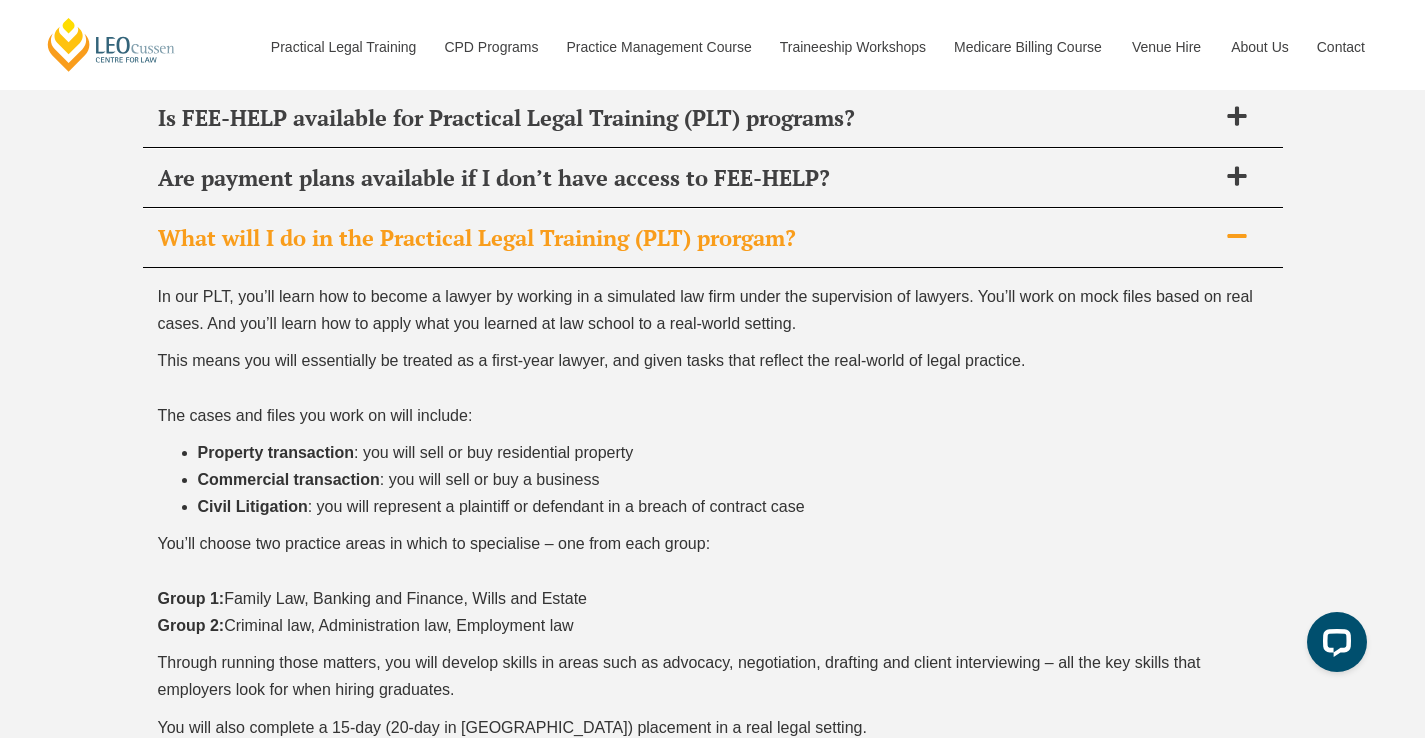scroll, scrollTop: 8270, scrollLeft: 0, axis: vertical 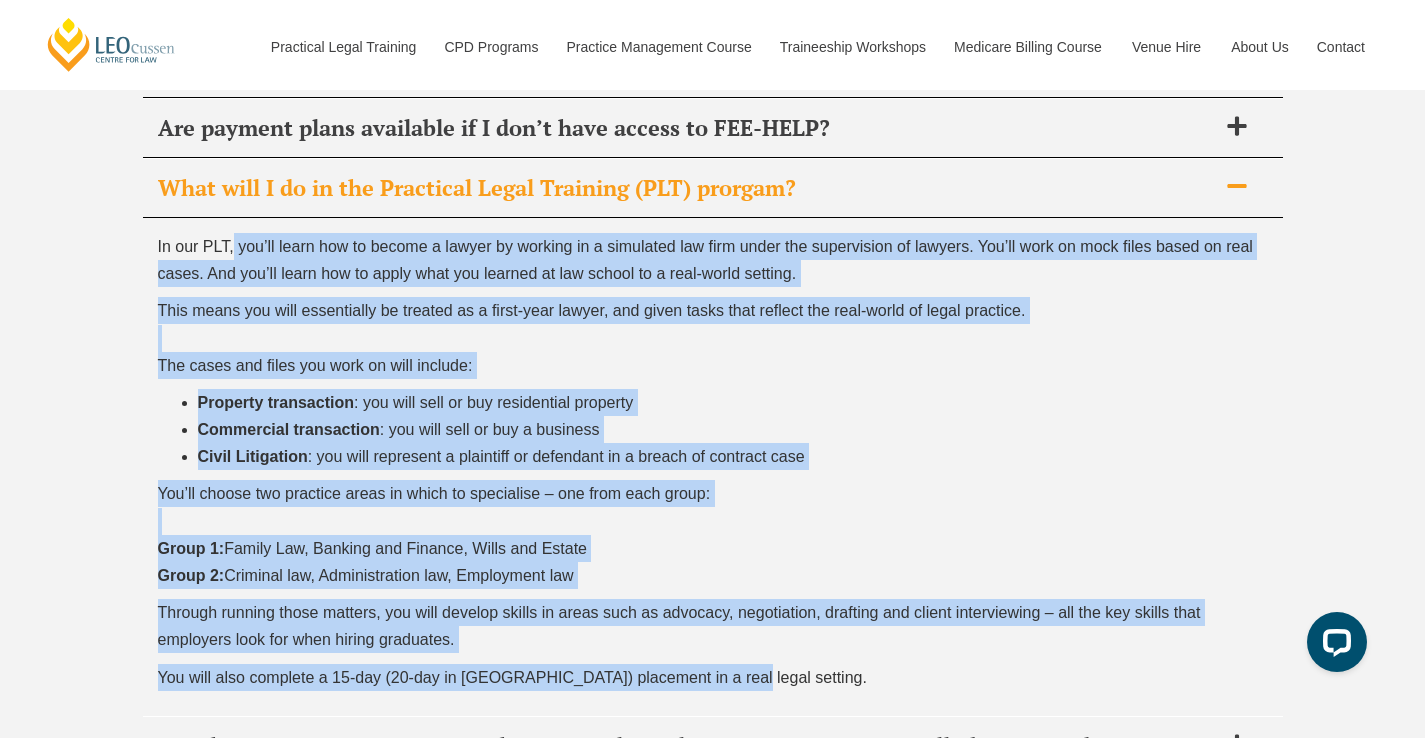 drag, startPoint x: 232, startPoint y: 223, endPoint x: 746, endPoint y: 659, distance: 674.01184 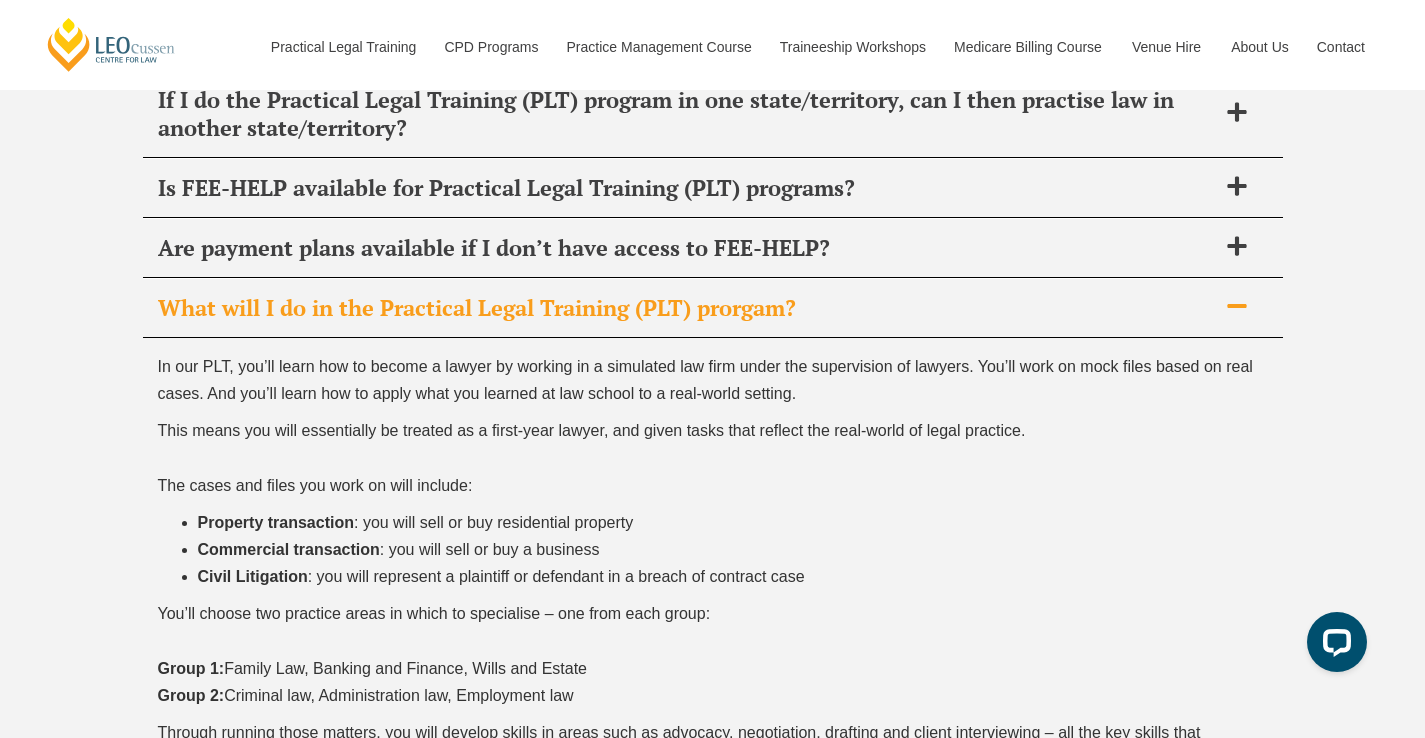 scroll, scrollTop: 8142, scrollLeft: 0, axis: vertical 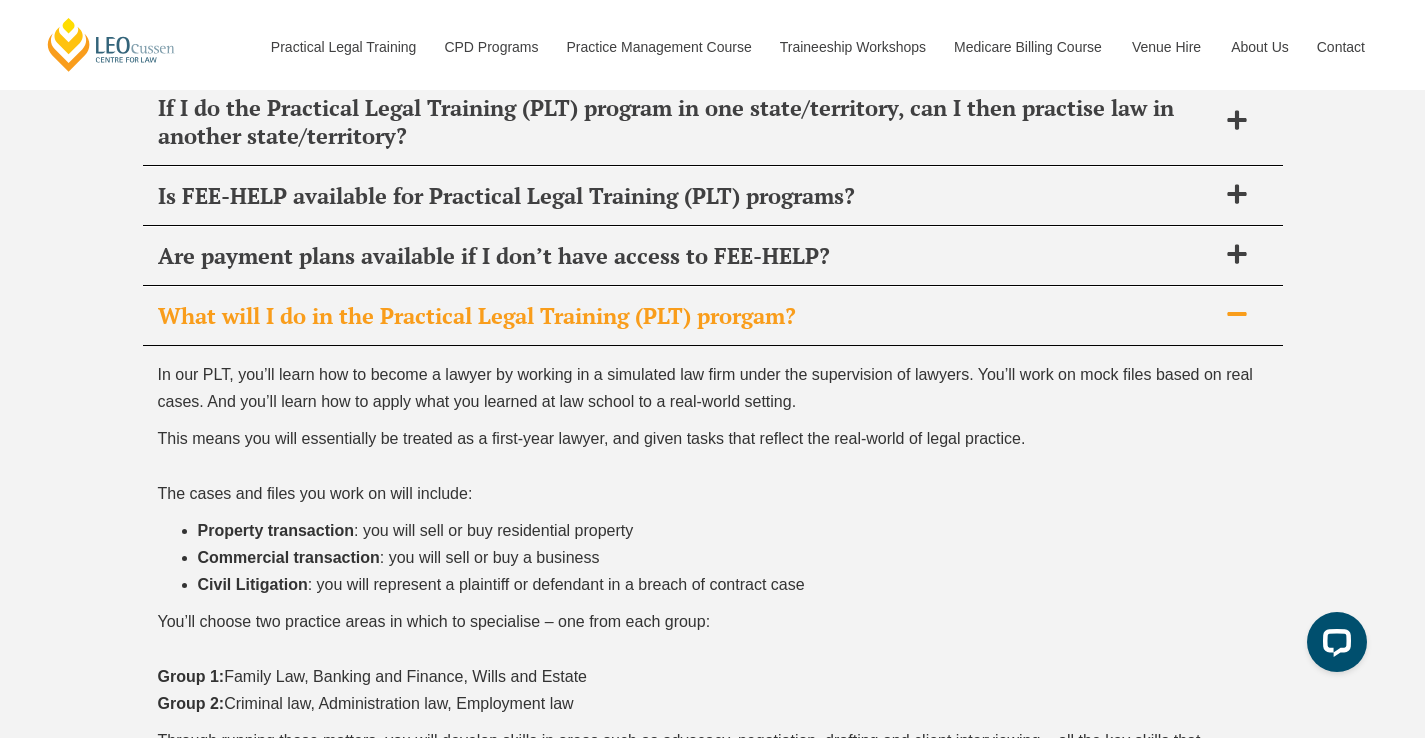 click on "What will I do in the Practical Legal Training (PLT) prorgam?" at bounding box center (687, 316) 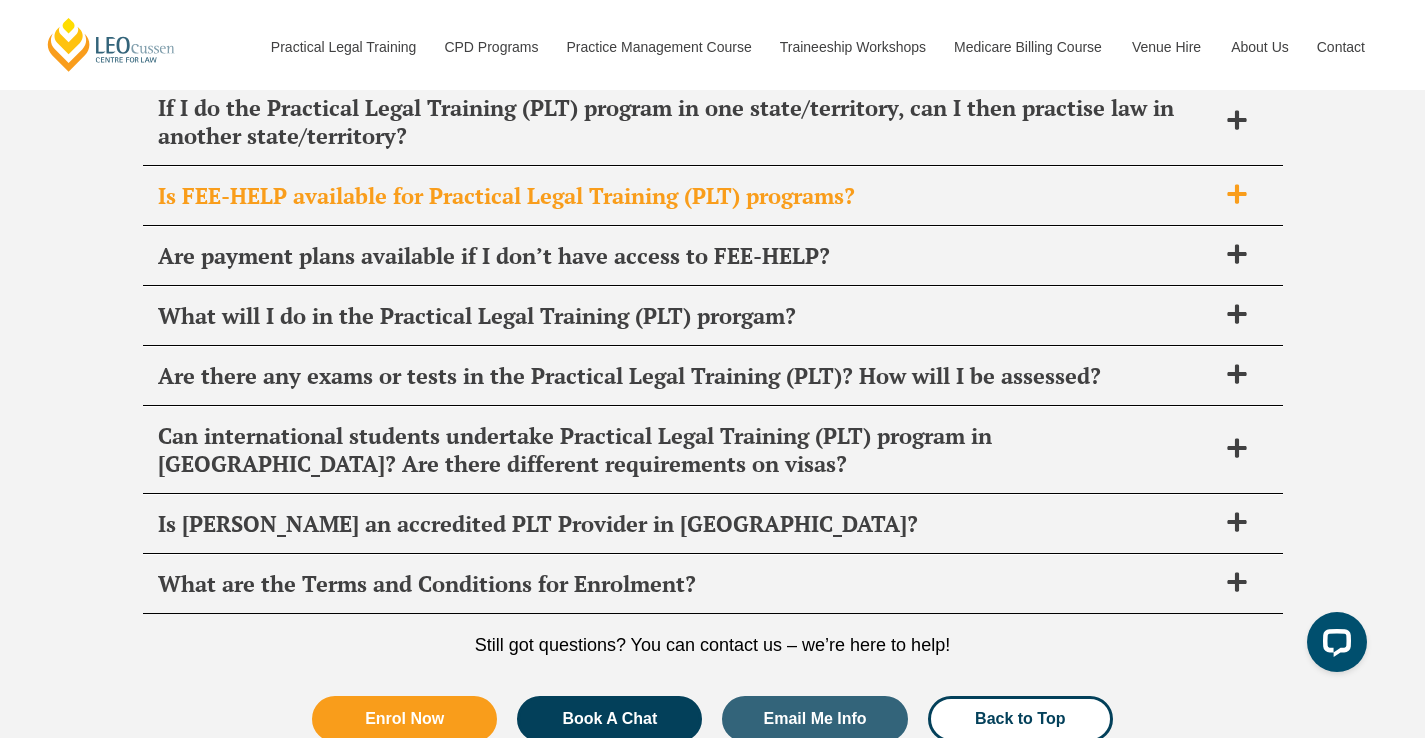 click on "Is FEE-HELP available for Practical Legal Training (PLT) programs?" at bounding box center (687, 196) 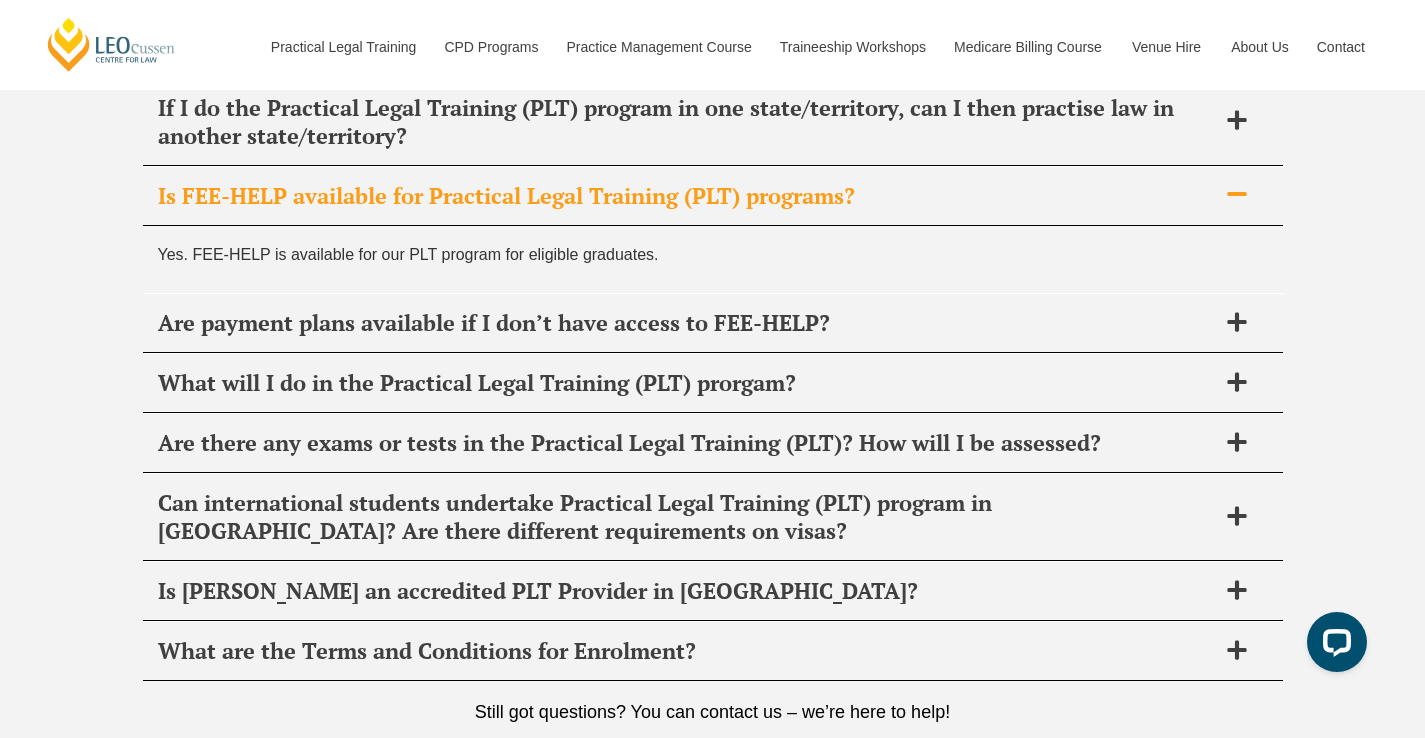 click on "Is FEE-HELP available for Practical Legal Training (PLT) programs?" at bounding box center (687, 196) 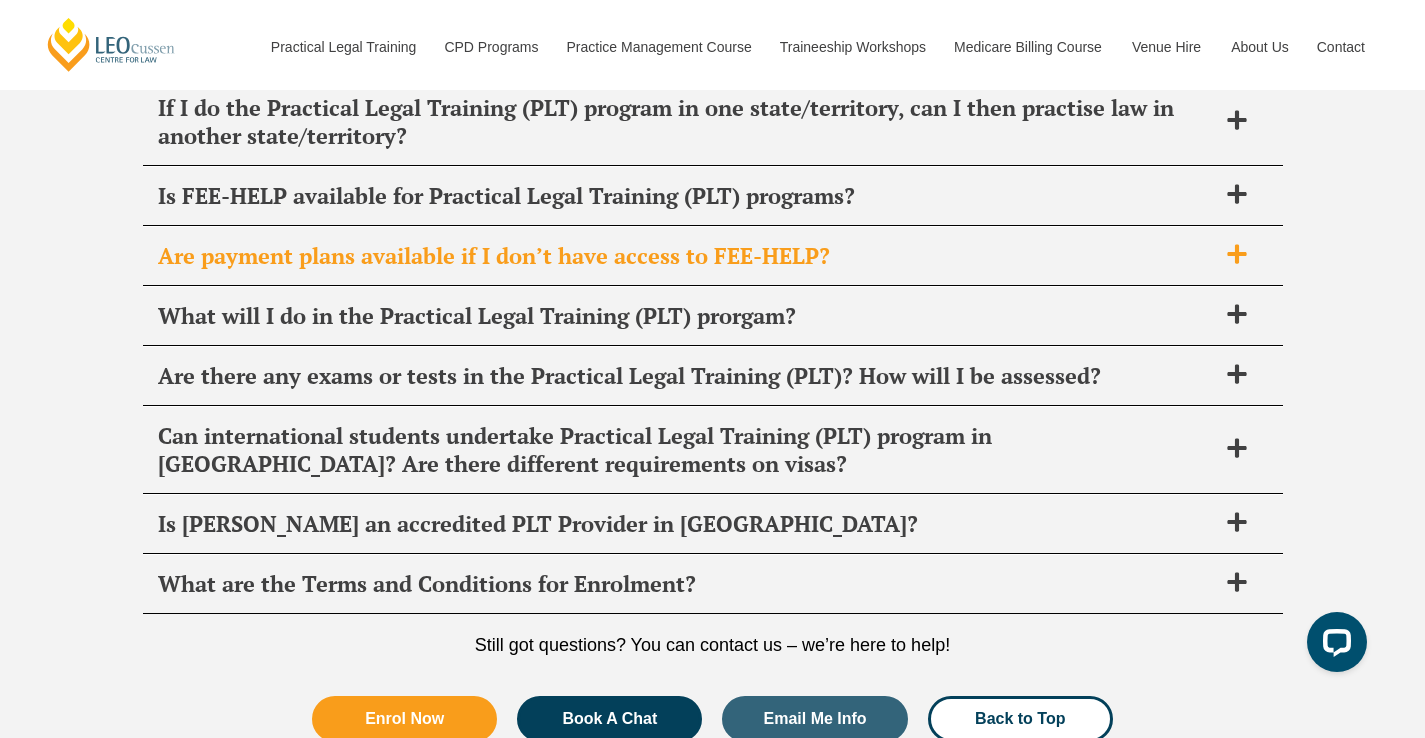 click on "Are payment plans available if I don’t have access to FEE-HELP?" at bounding box center (687, 256) 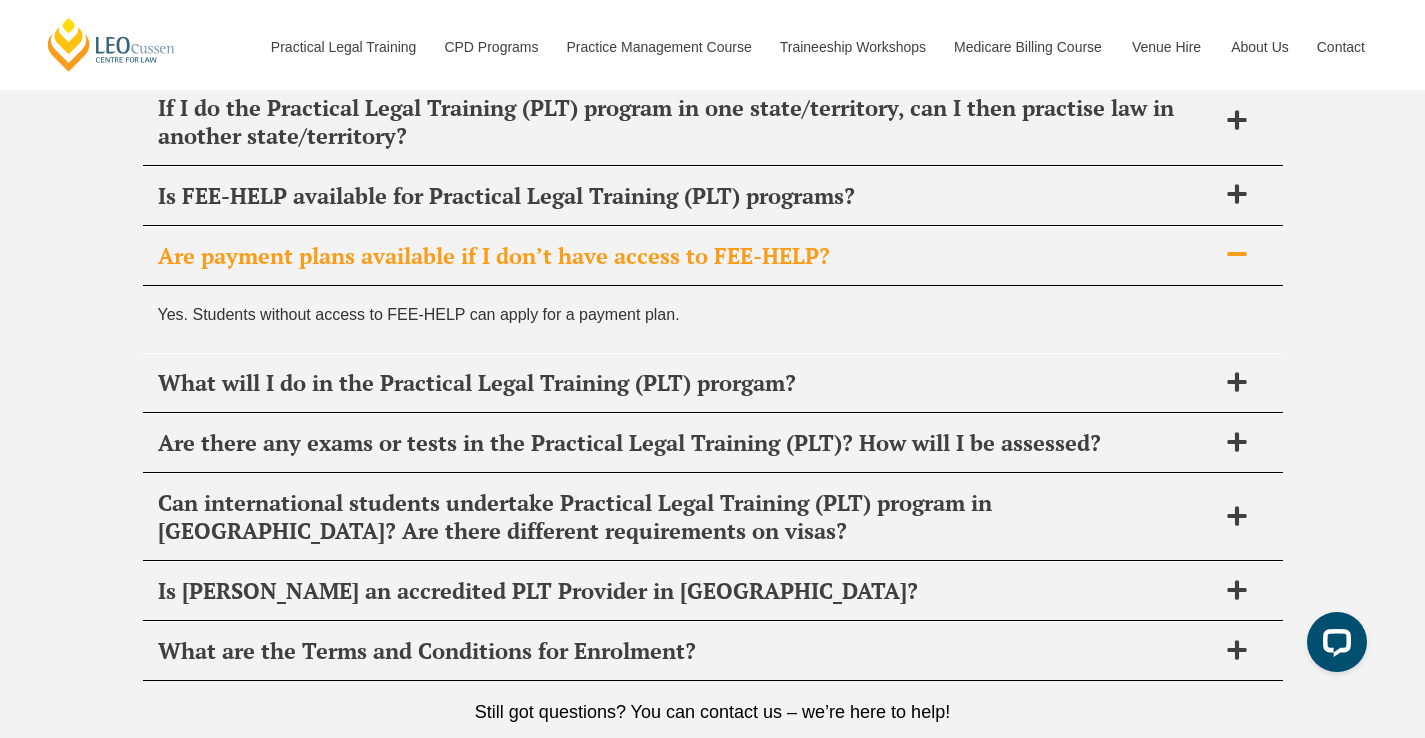 click on "Are payment plans available if I don’t have access to FEE-HELP?" at bounding box center [687, 256] 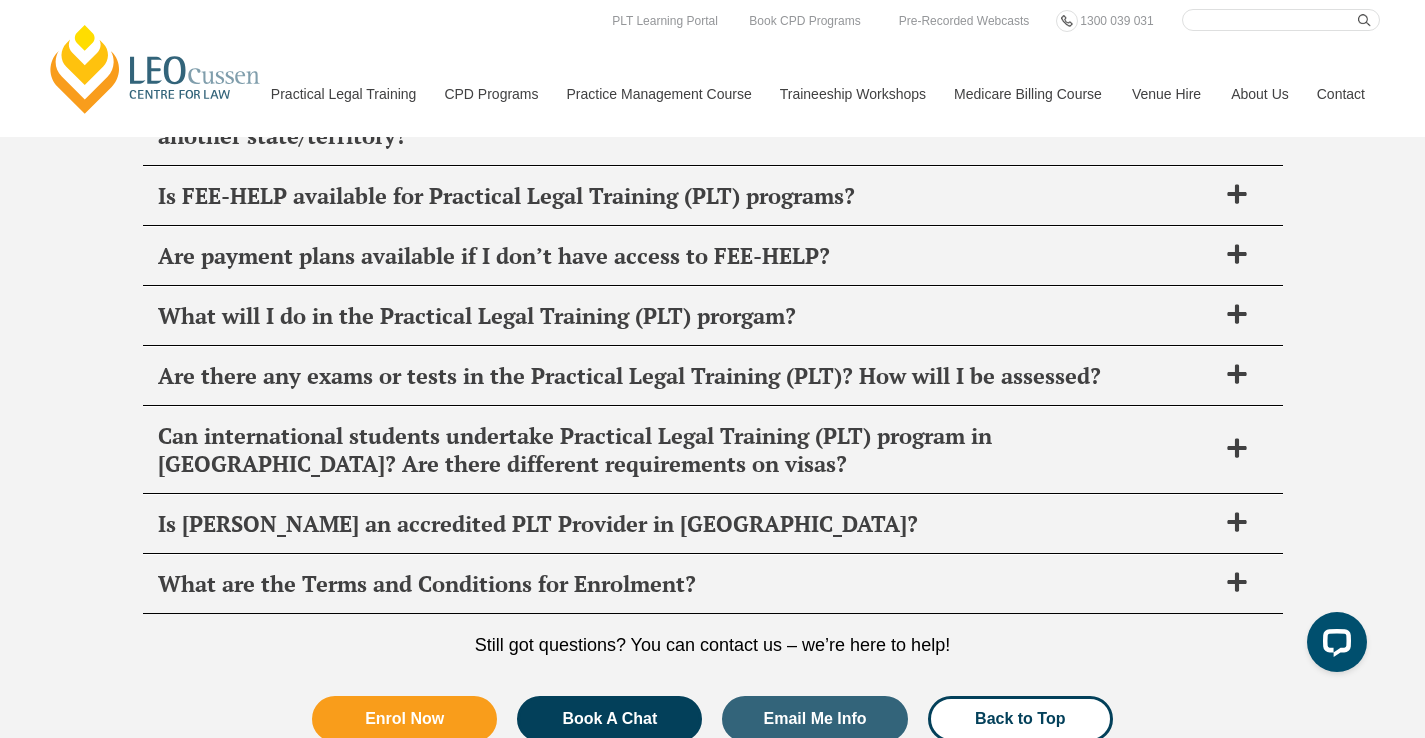 scroll, scrollTop: 8018, scrollLeft: 0, axis: vertical 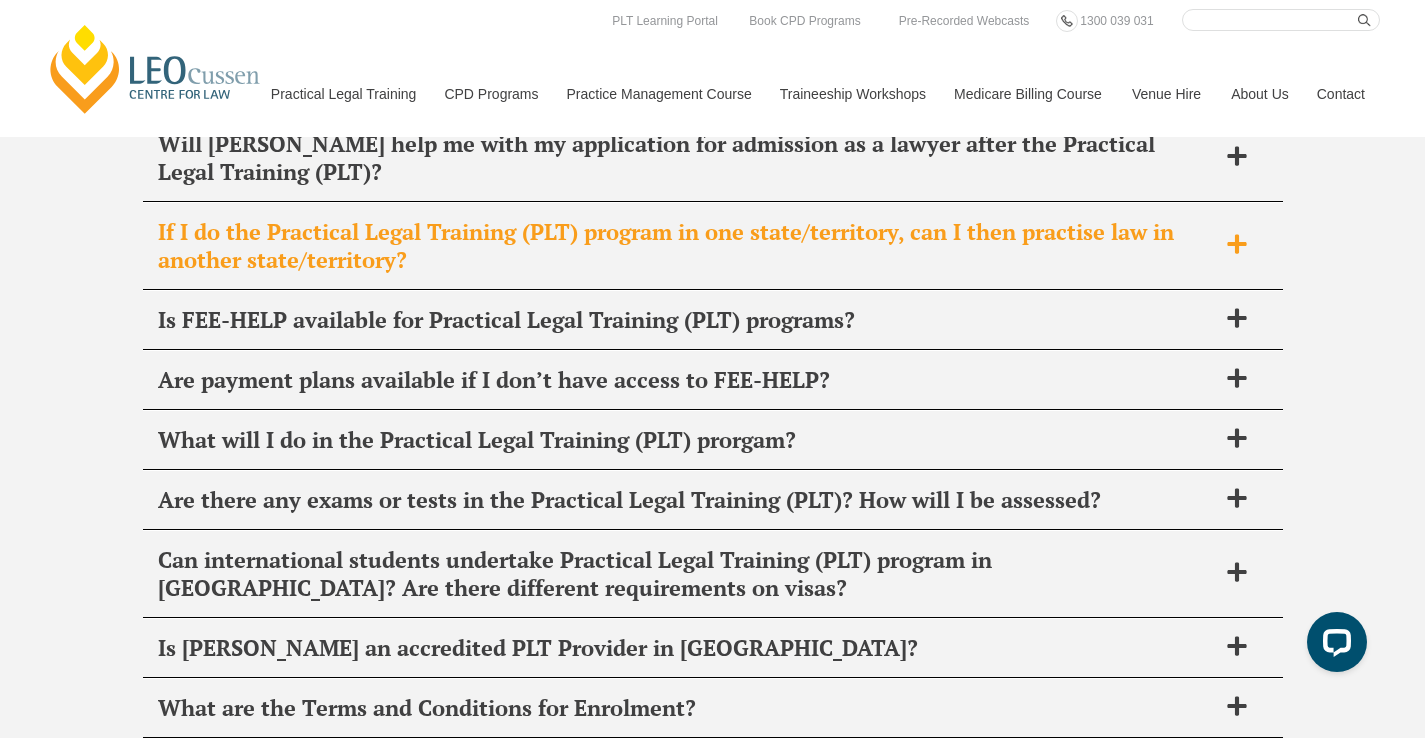click on "If I do the Practical Legal Training (PLT) program in one state/territory, can I then practise law in another state/territory?" at bounding box center [687, 246] 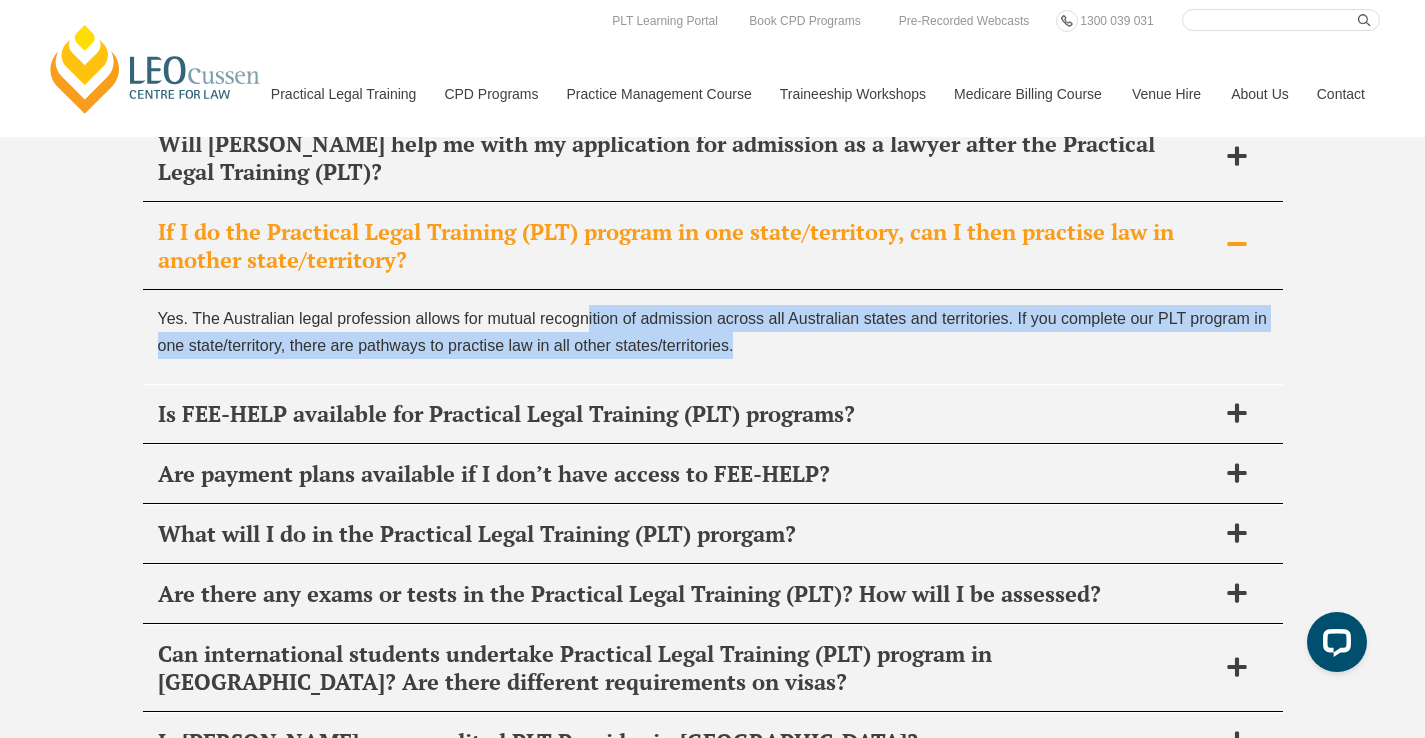 drag, startPoint x: 589, startPoint y: 291, endPoint x: 728, endPoint y: 342, distance: 148.06079 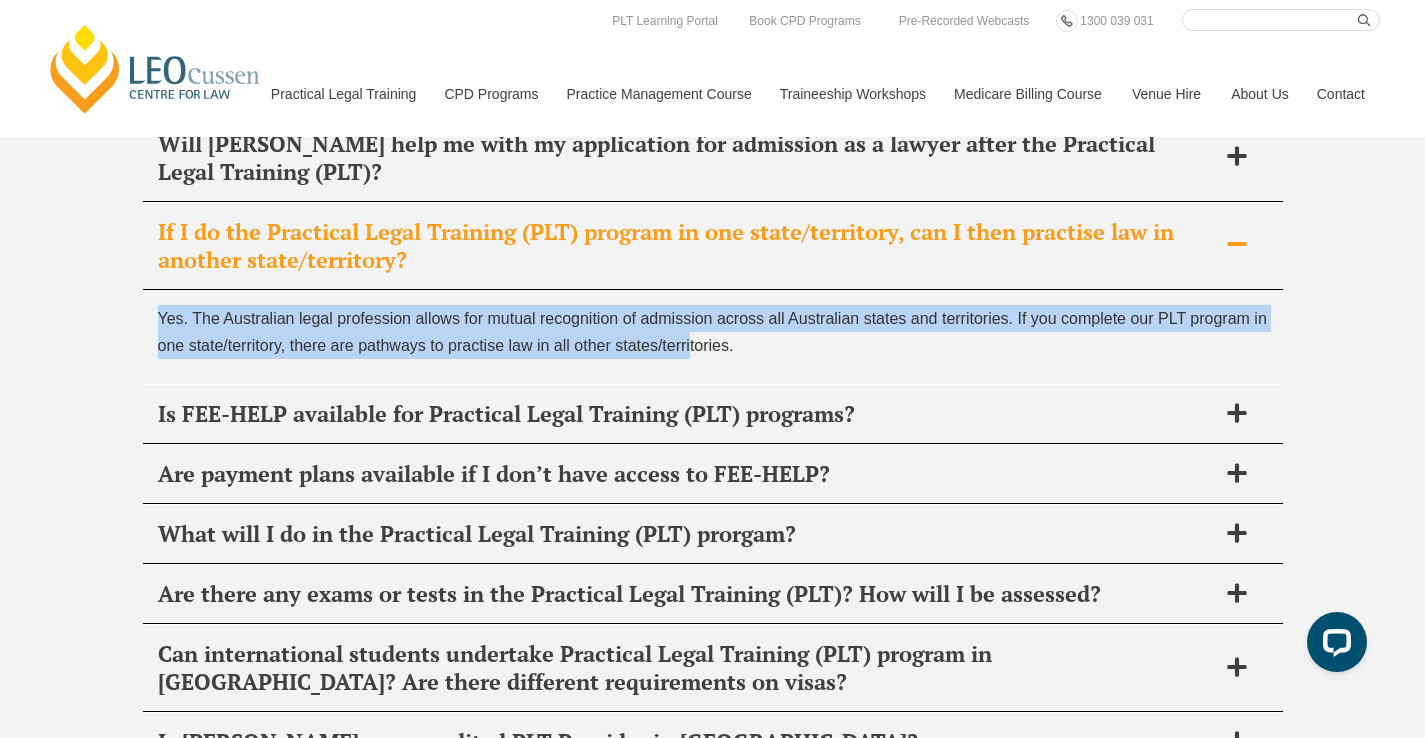 drag, startPoint x: 689, startPoint y: 315, endPoint x: 689, endPoint y: 279, distance: 36 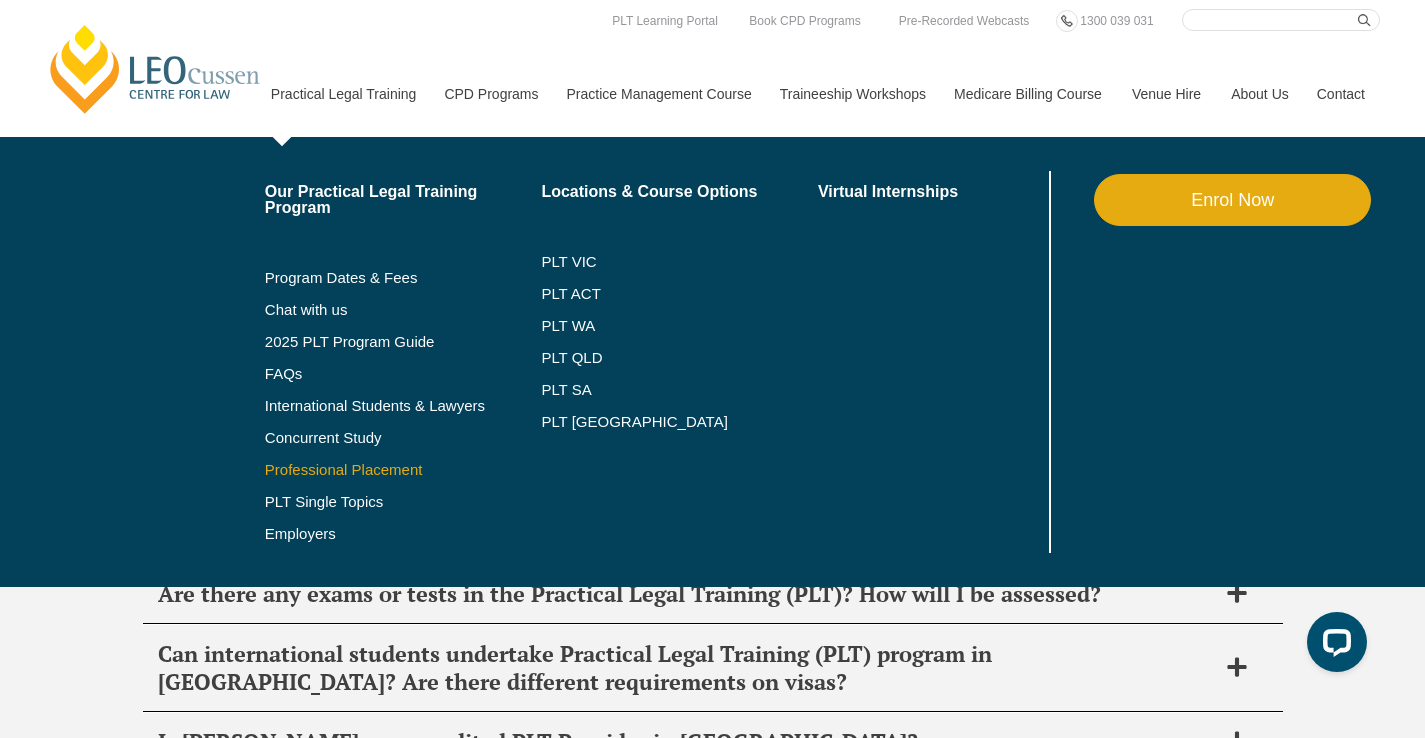 click on "Professional Placement" at bounding box center [403, 470] 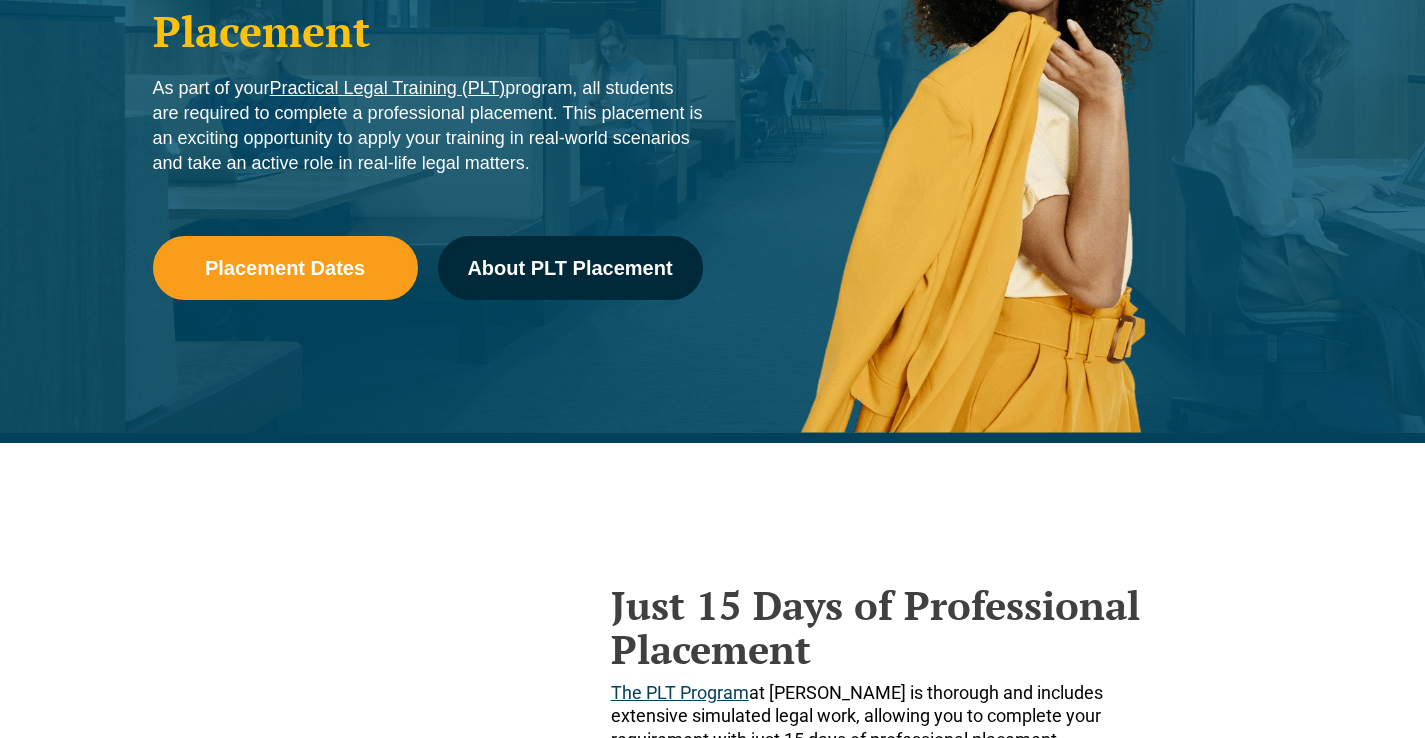scroll, scrollTop: 0, scrollLeft: 0, axis: both 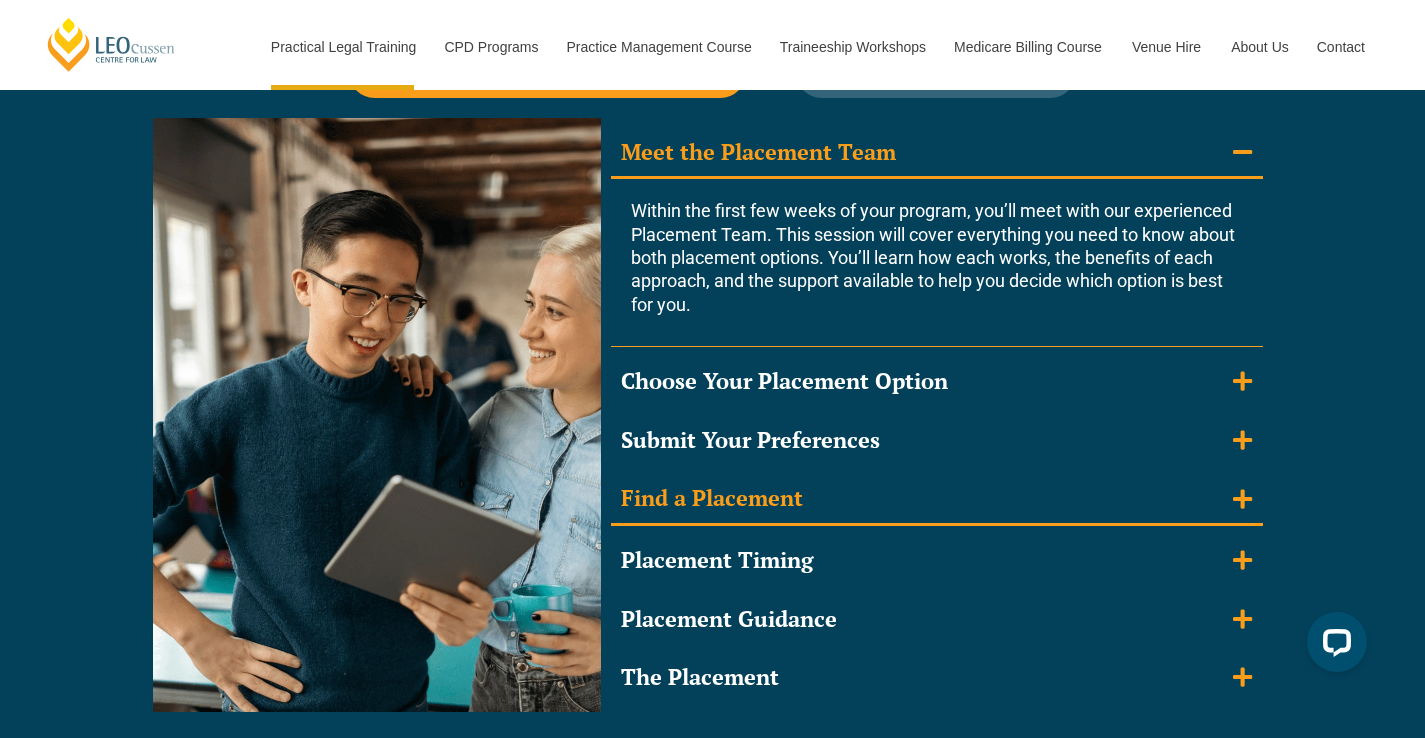 click on "Find a Placement" at bounding box center [937, 500] 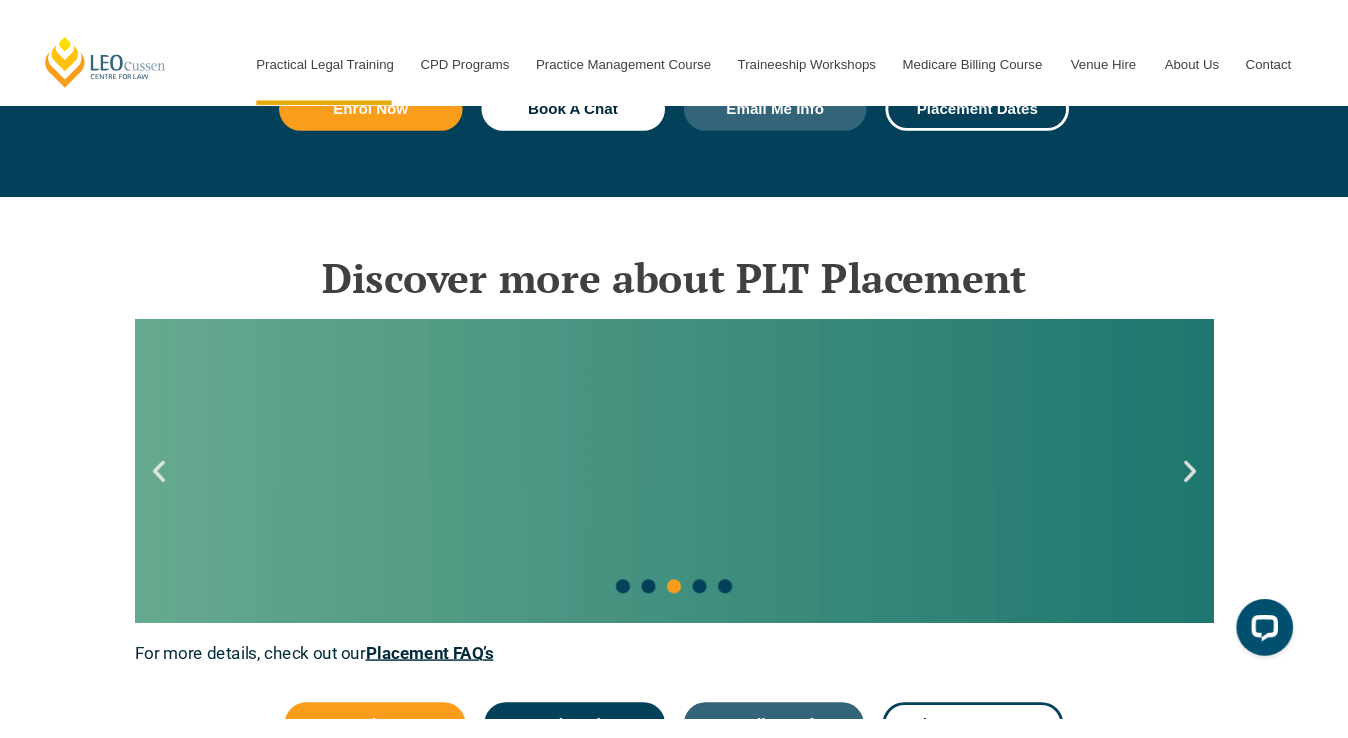scroll, scrollTop: 2636, scrollLeft: 0, axis: vertical 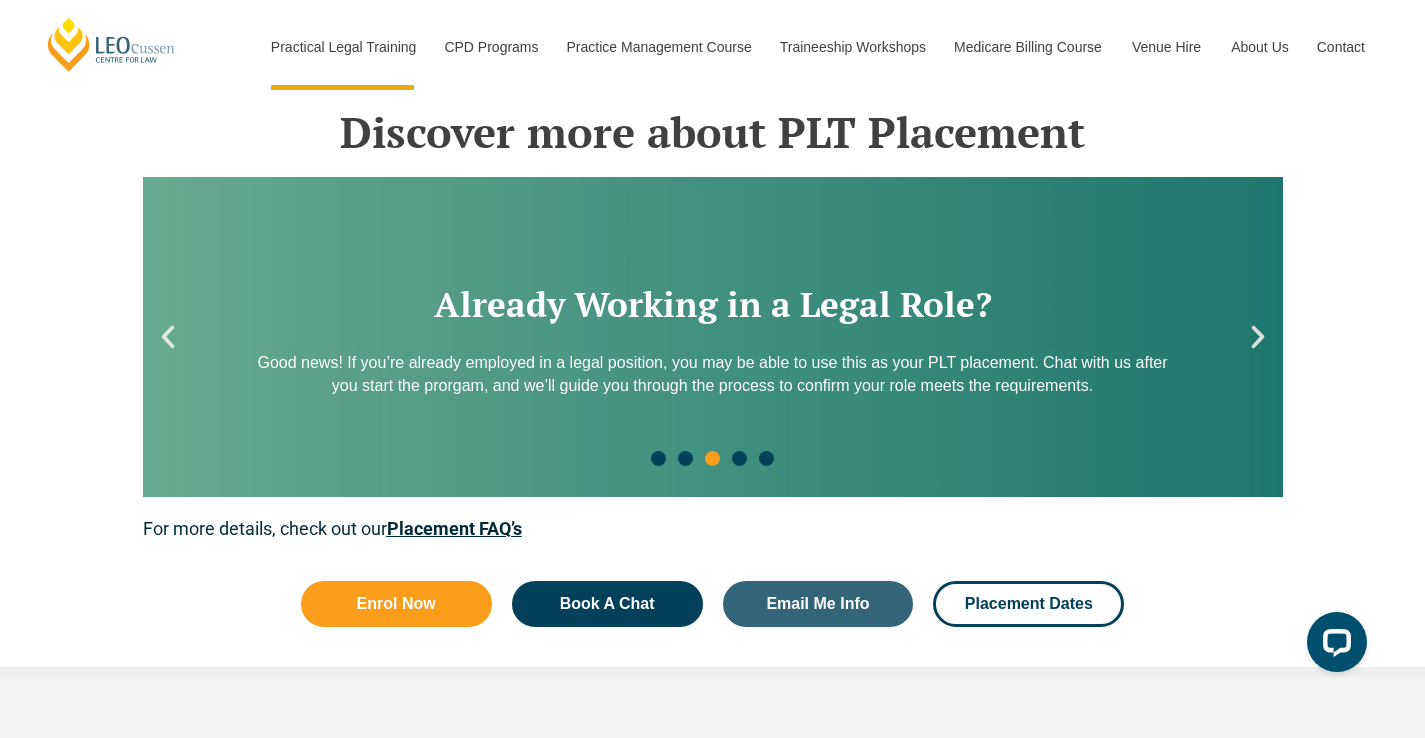 click 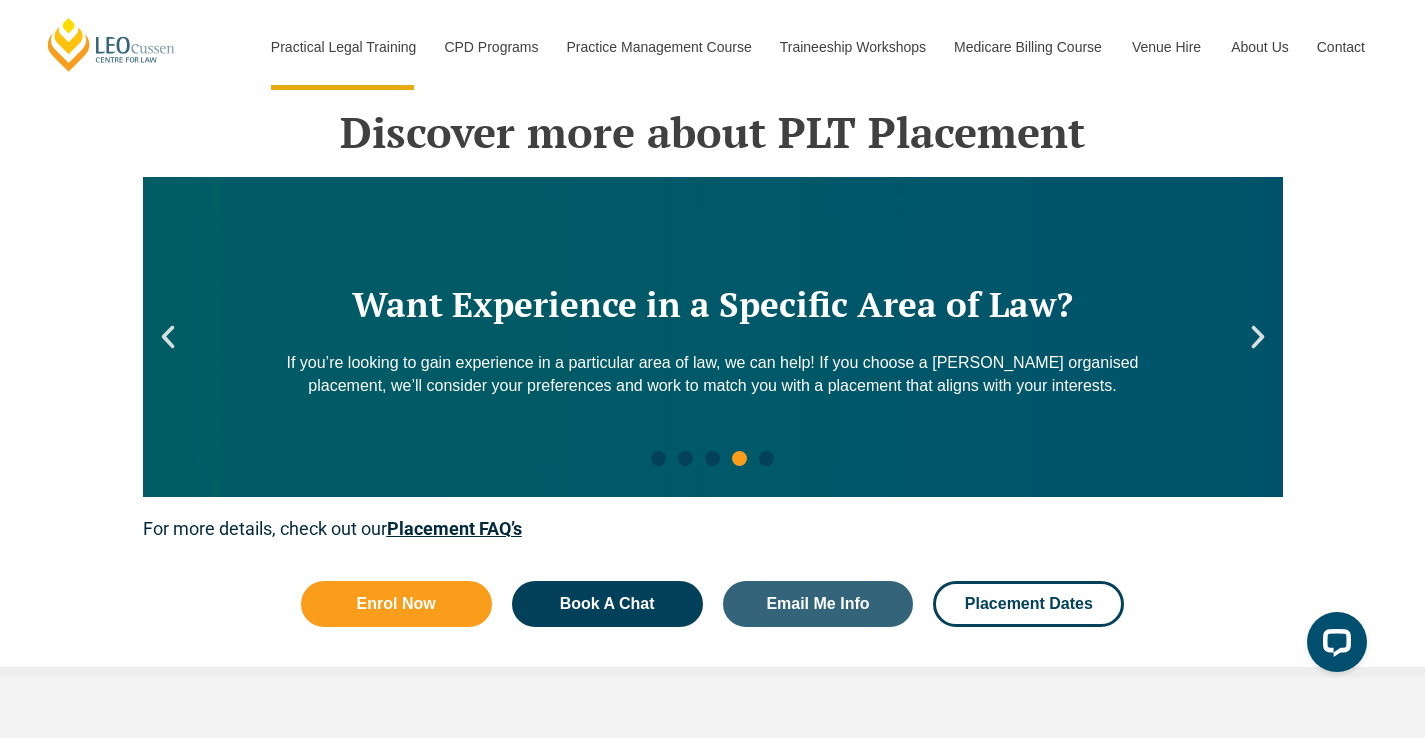 click 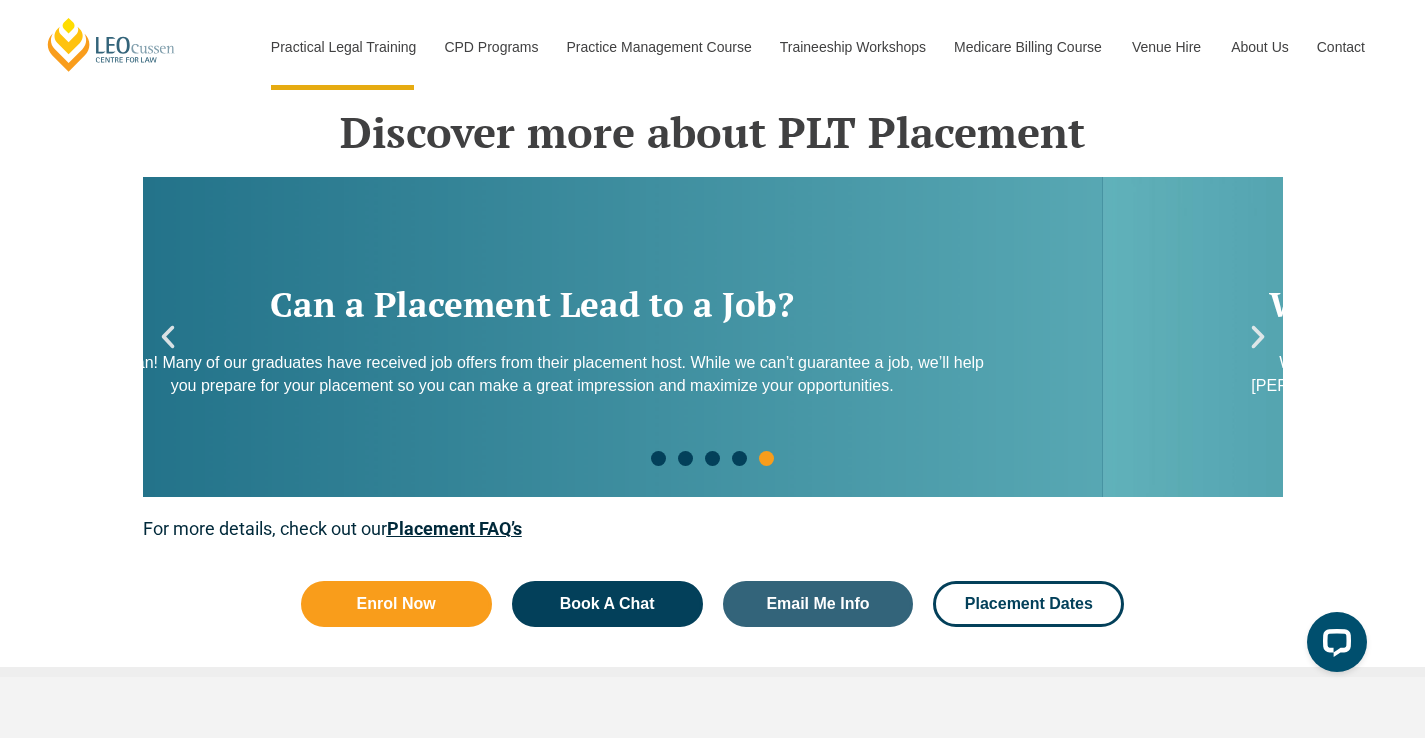 click on "Can a Placement Lead to a Job? Yes, it can! Many of our graduates have received job offers from their placement host. While we can’t guarantee a job, we’ll help you prepare for your placement so you can make a great impression and maximize your opportunities." at bounding box center (532, 337) 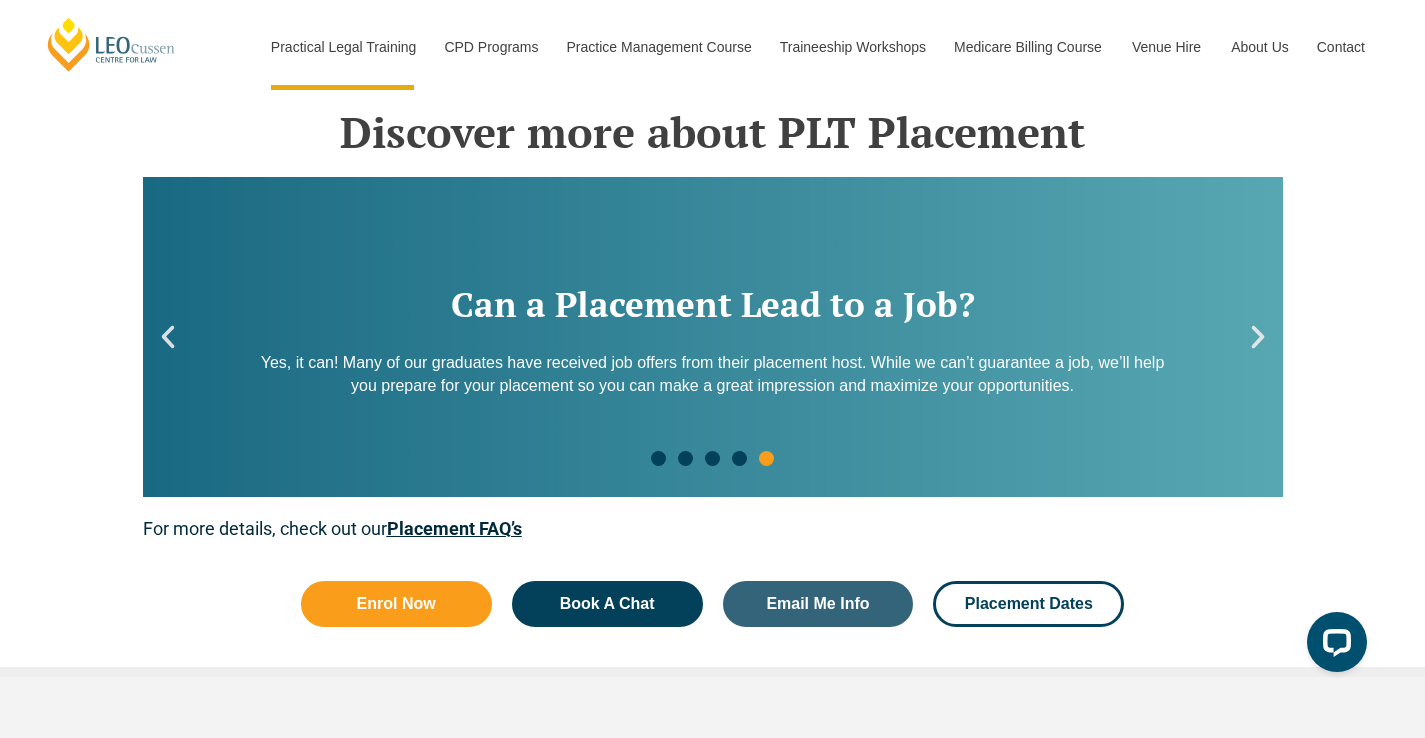 click 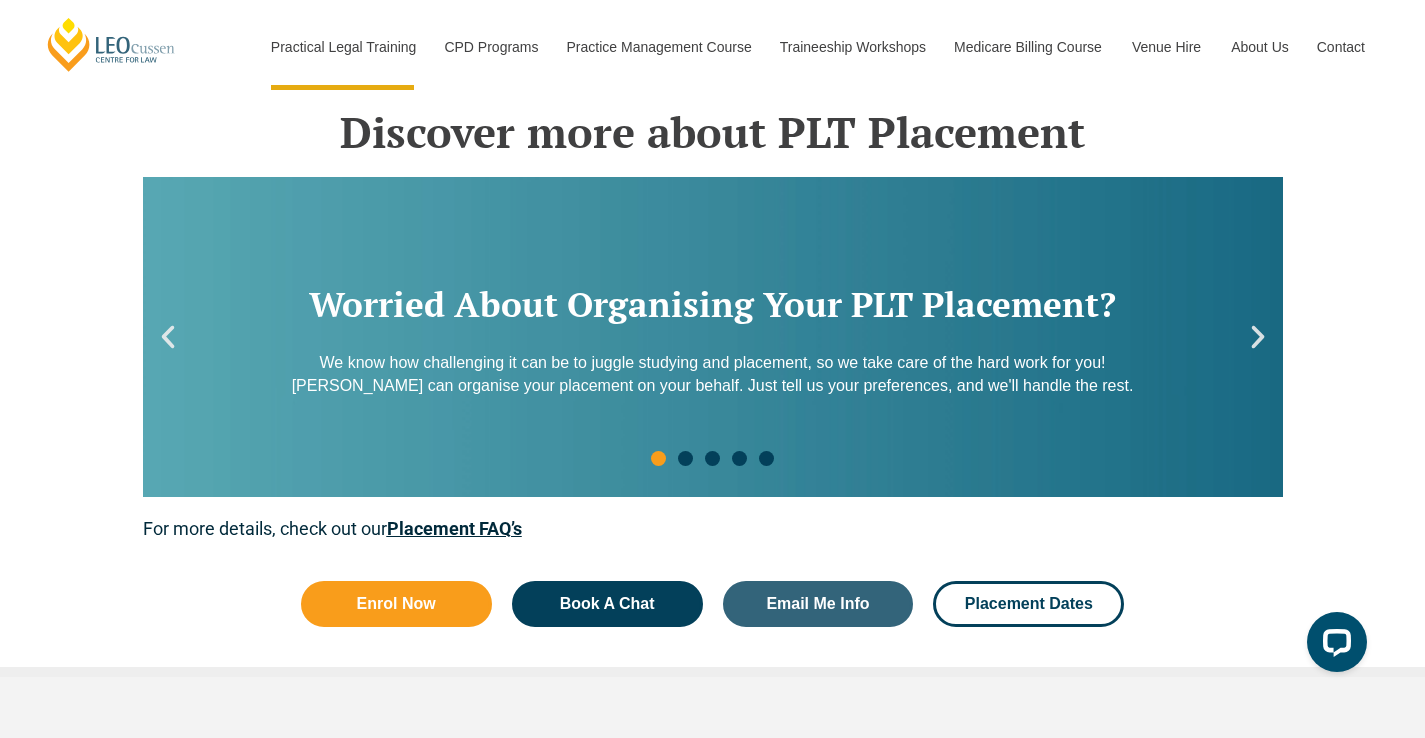 click 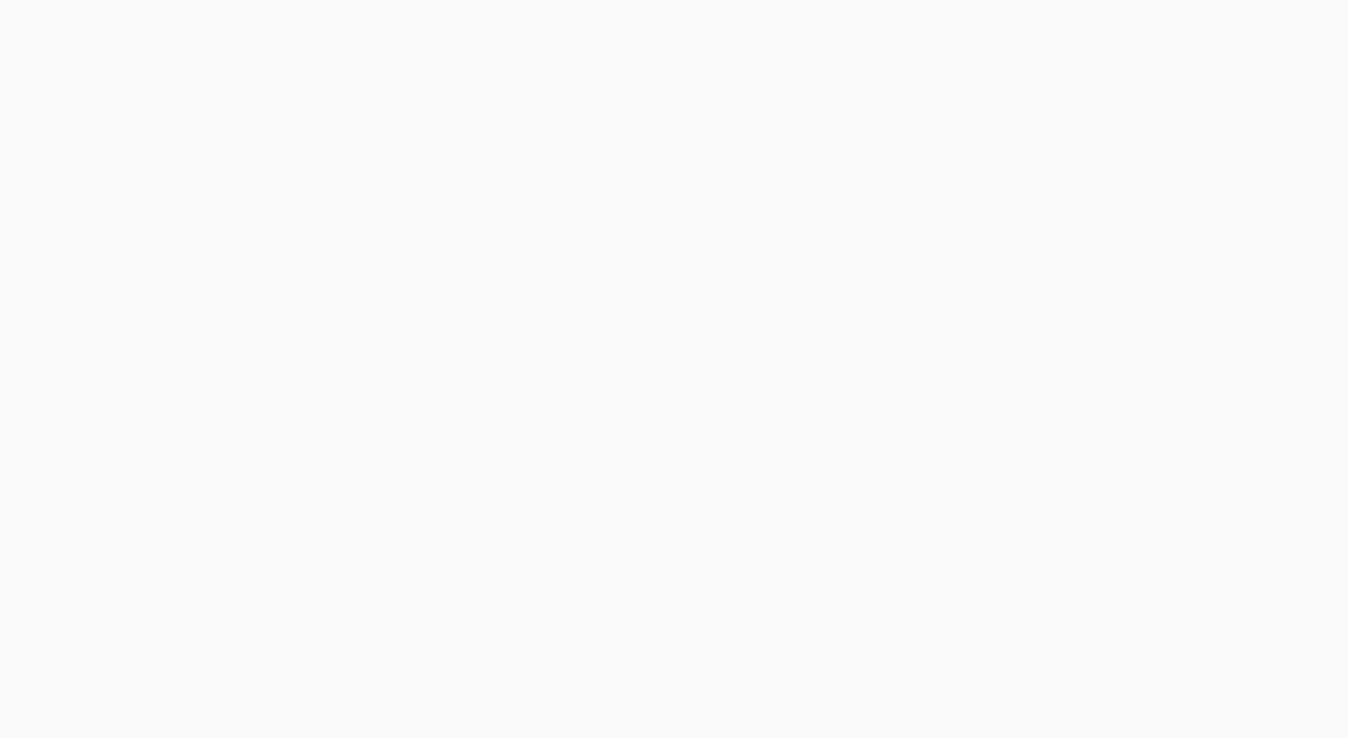 scroll, scrollTop: 0, scrollLeft: 0, axis: both 